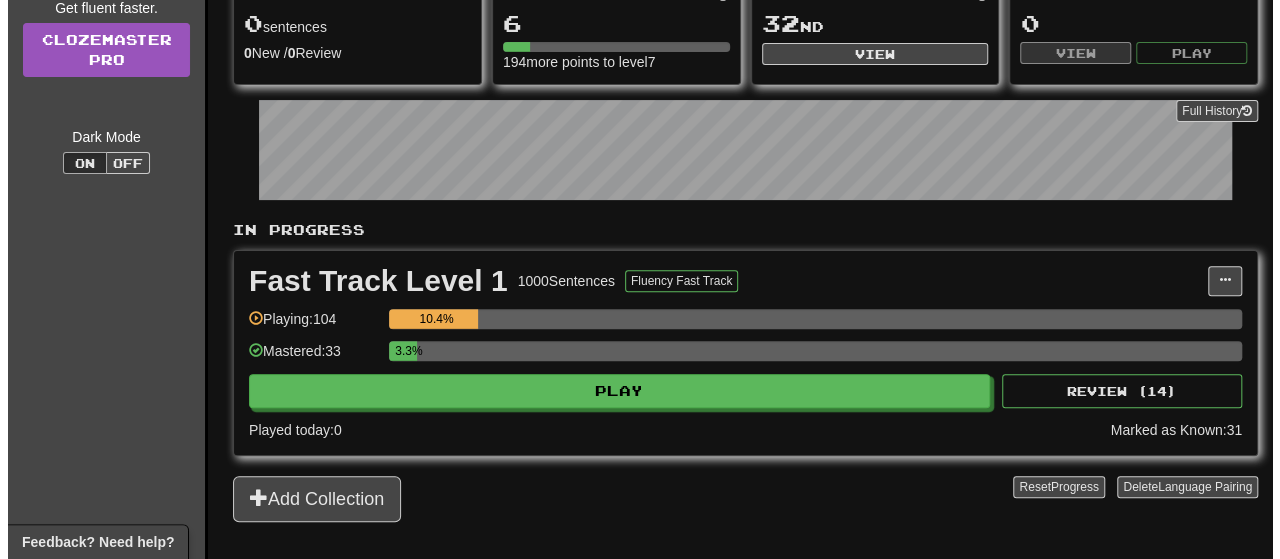 scroll, scrollTop: 212, scrollLeft: 0, axis: vertical 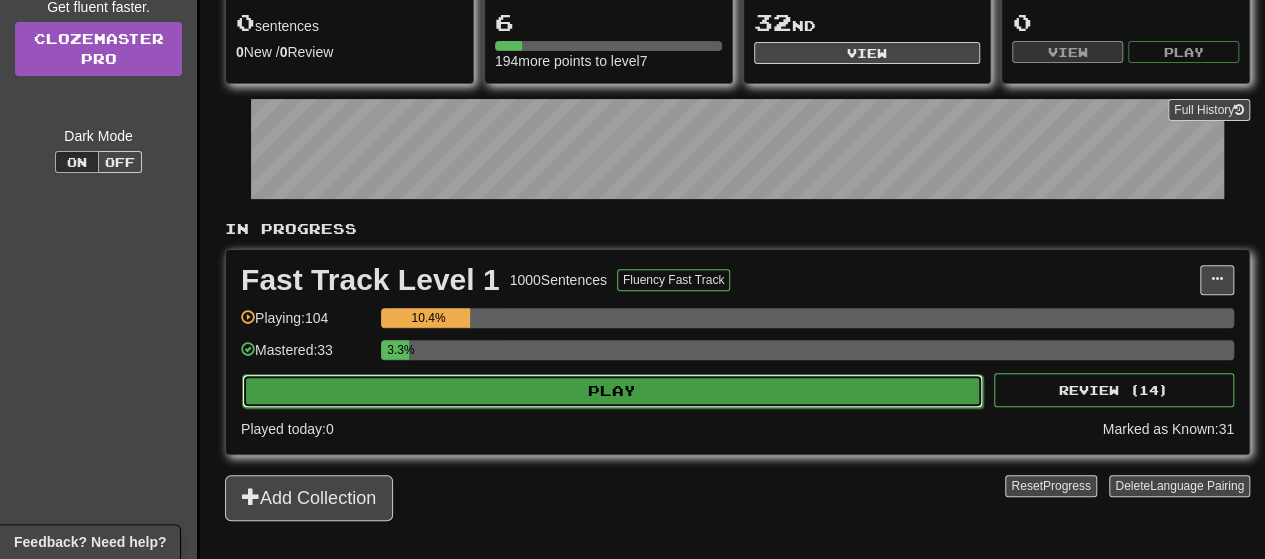 click on "Play" at bounding box center [612, 391] 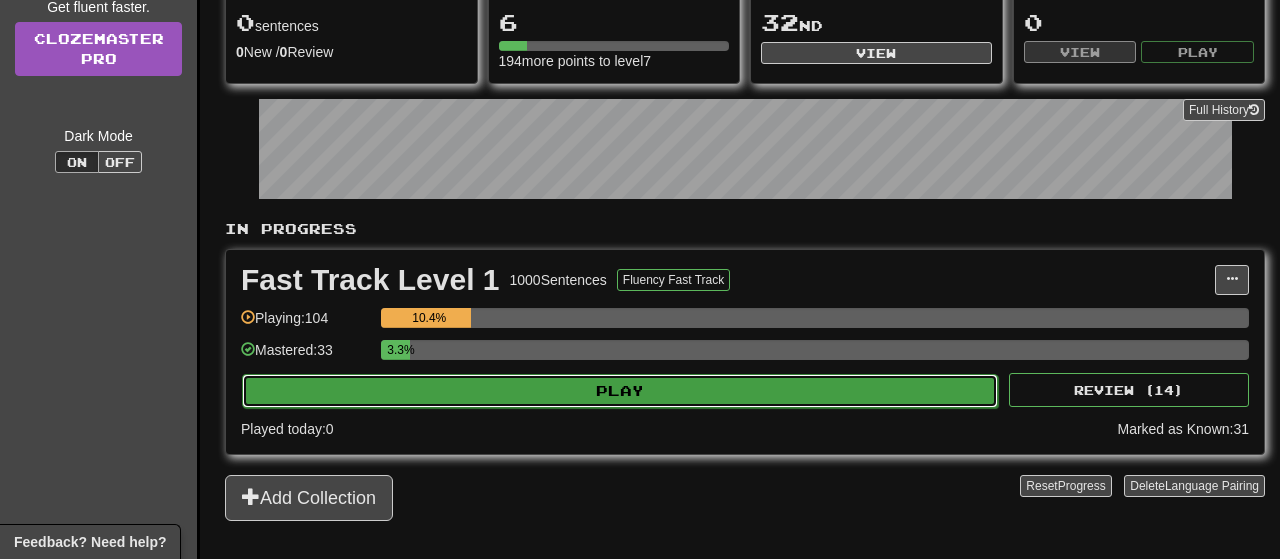 select on "**" 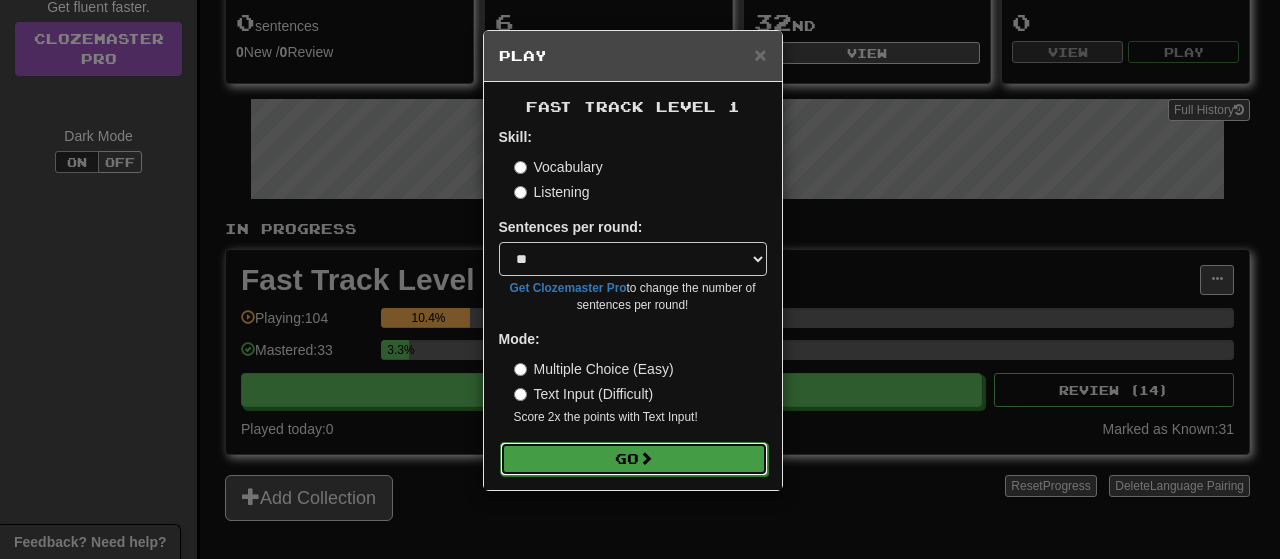 click on "Go" at bounding box center [634, 459] 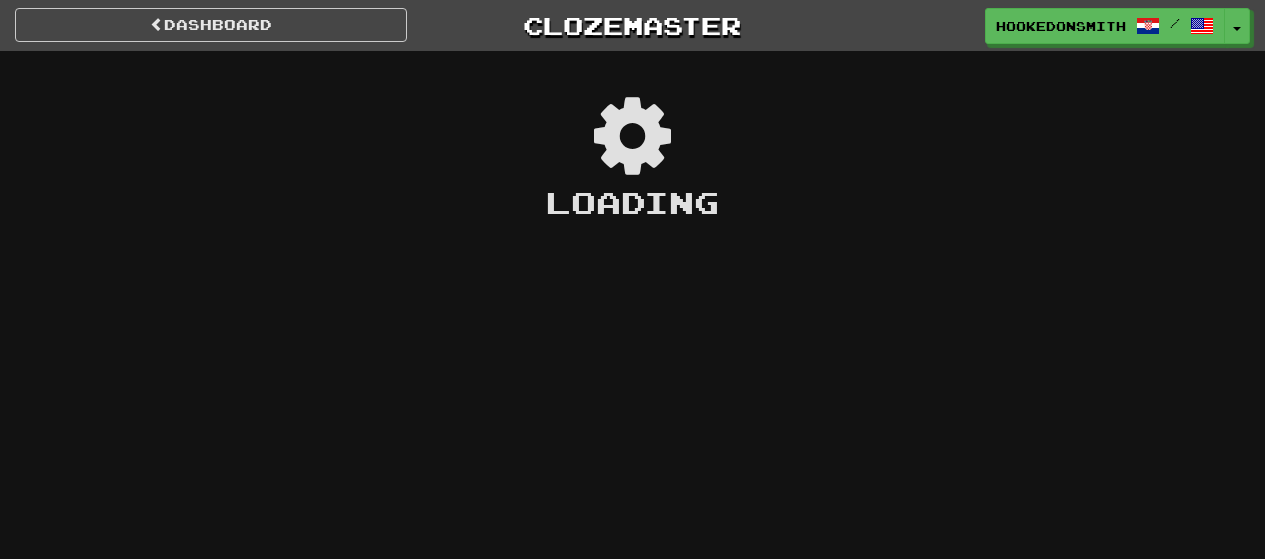 scroll, scrollTop: 0, scrollLeft: 0, axis: both 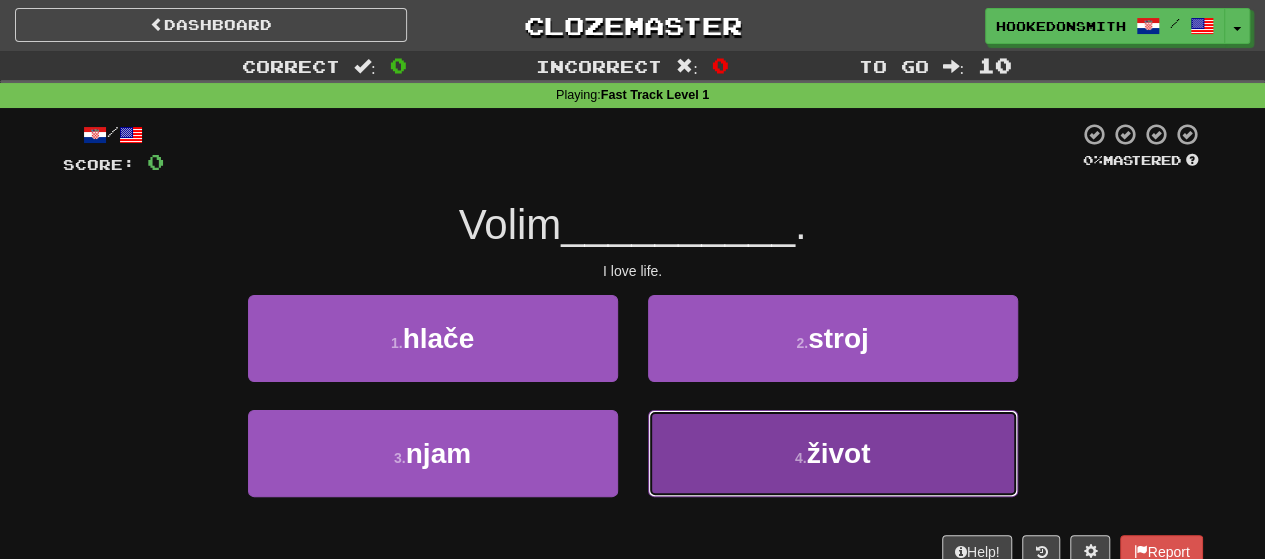click on "4 .  život" at bounding box center [833, 453] 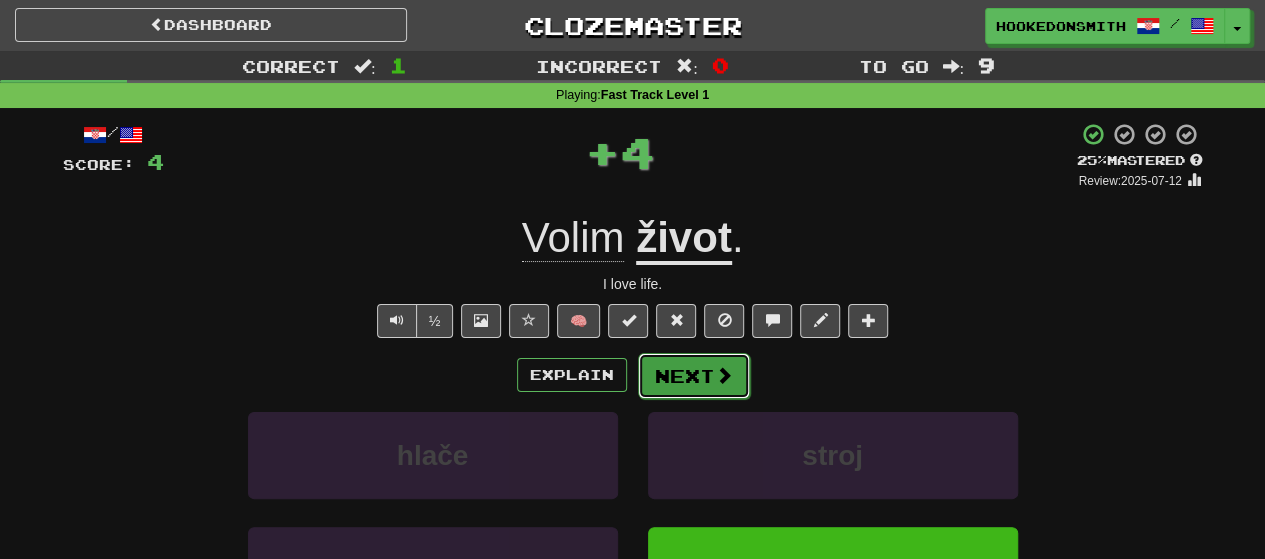 click on "Next" at bounding box center [694, 376] 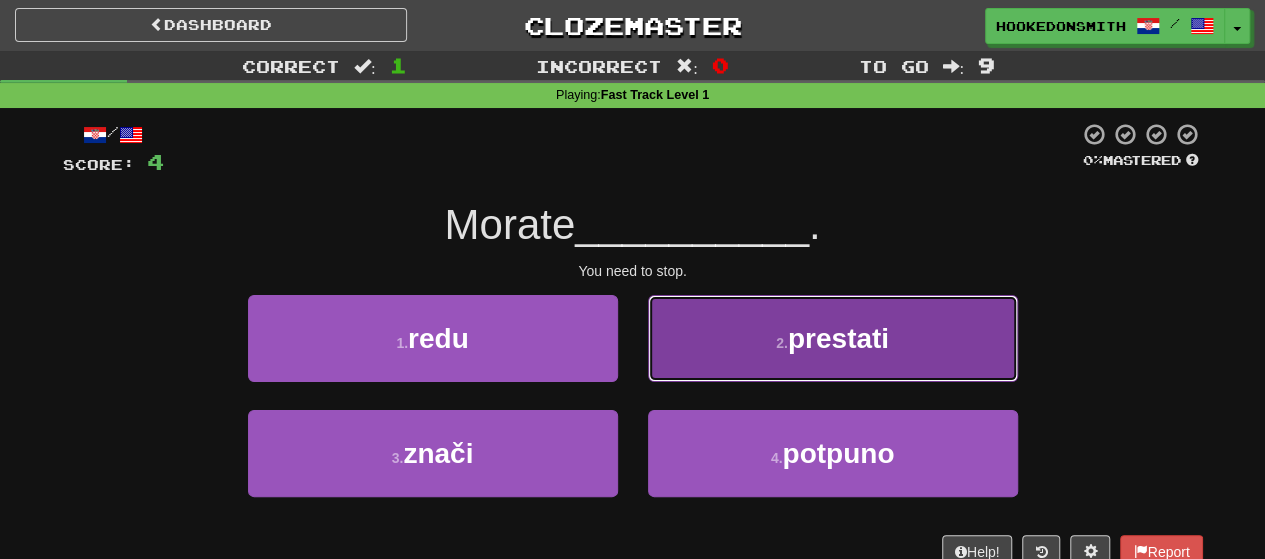 click on "[NUMBER] . prestati" at bounding box center [833, 338] 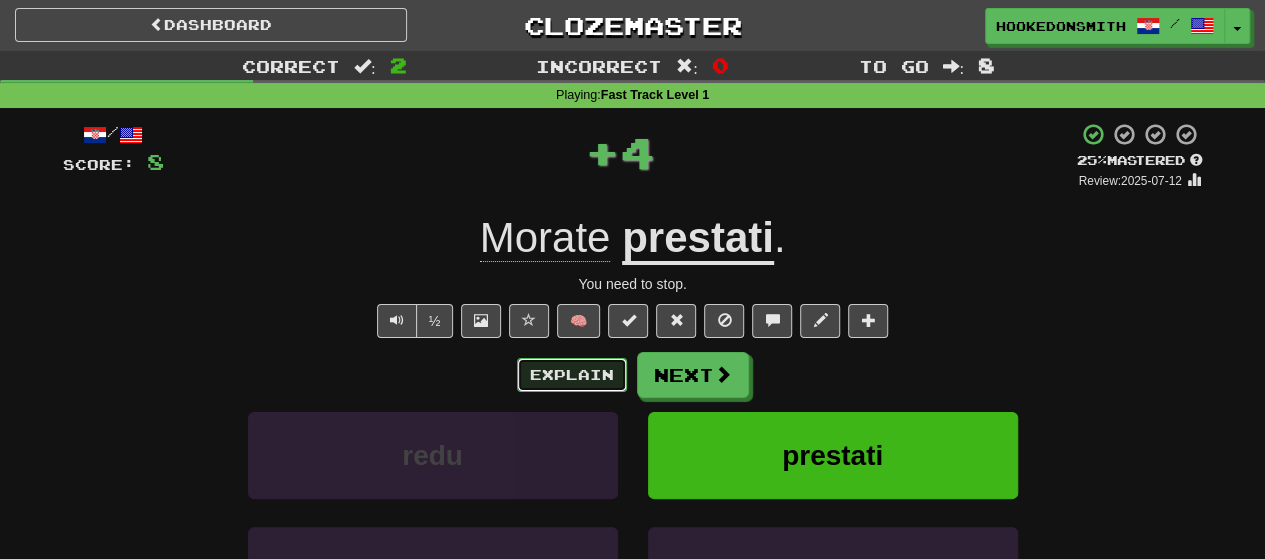 click on "Explain" at bounding box center [572, 375] 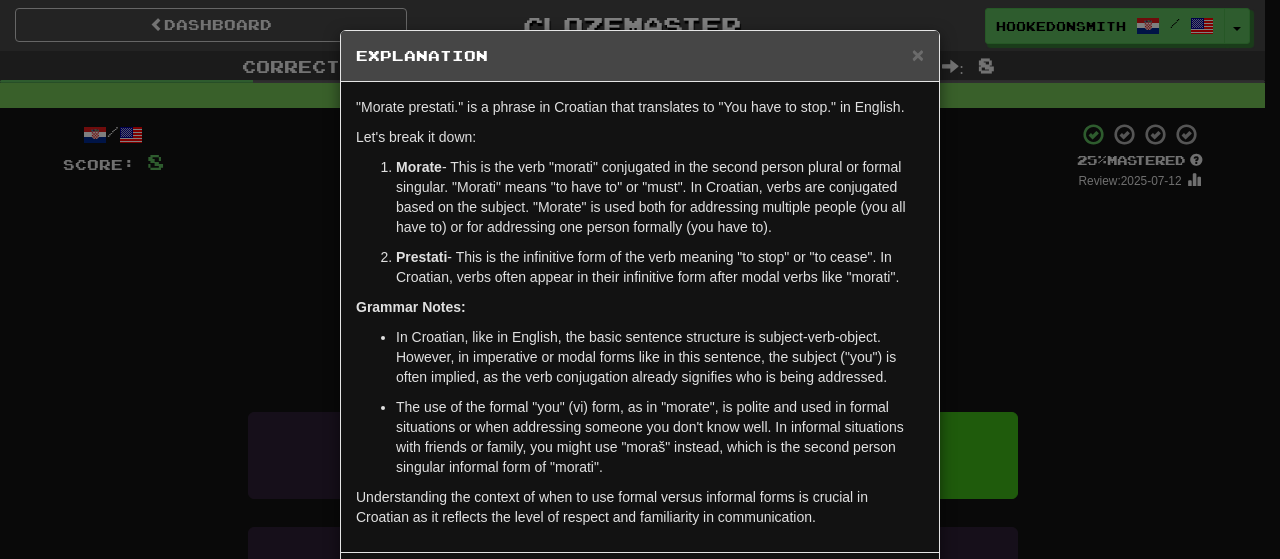 click on "Explanation" at bounding box center [640, 56] 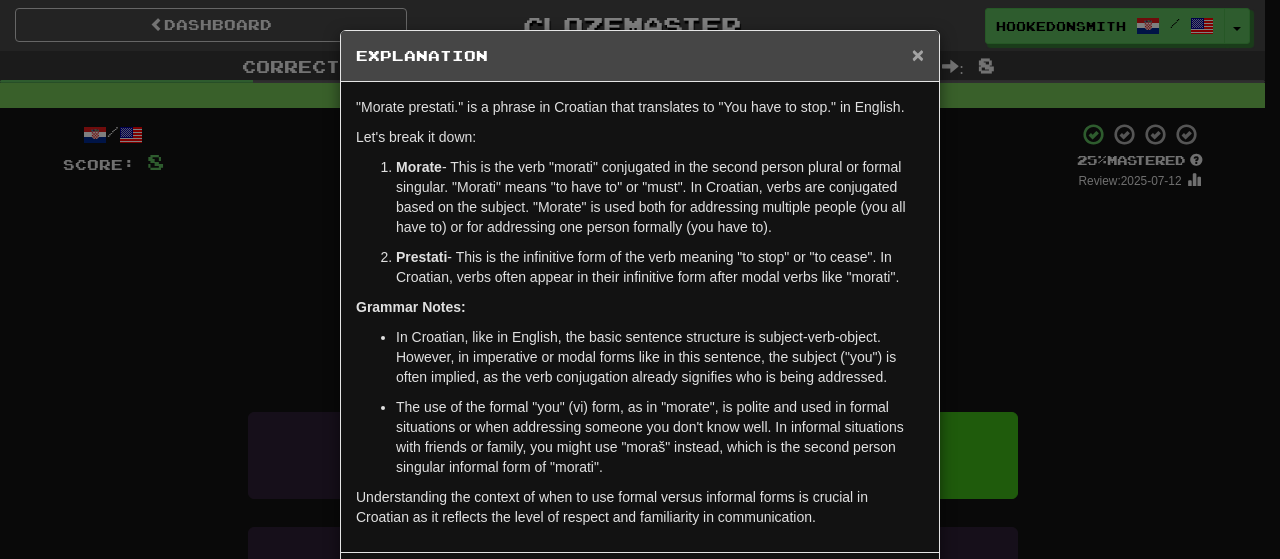 click on "×" at bounding box center [918, 54] 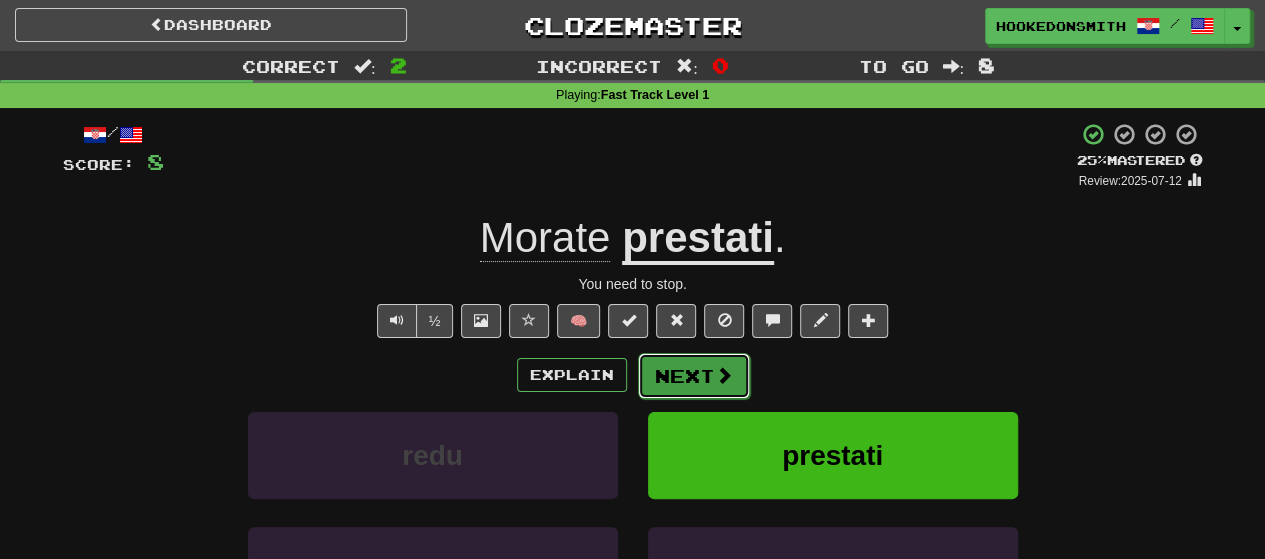click on "Next" at bounding box center (694, 376) 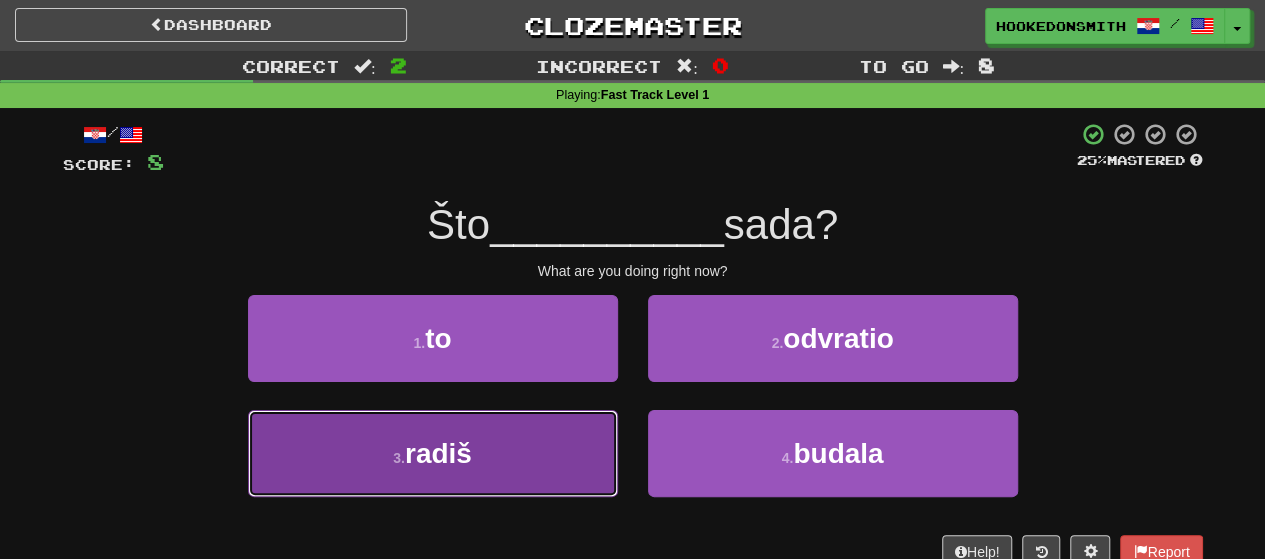 click on "3 .  radiš" at bounding box center (433, 453) 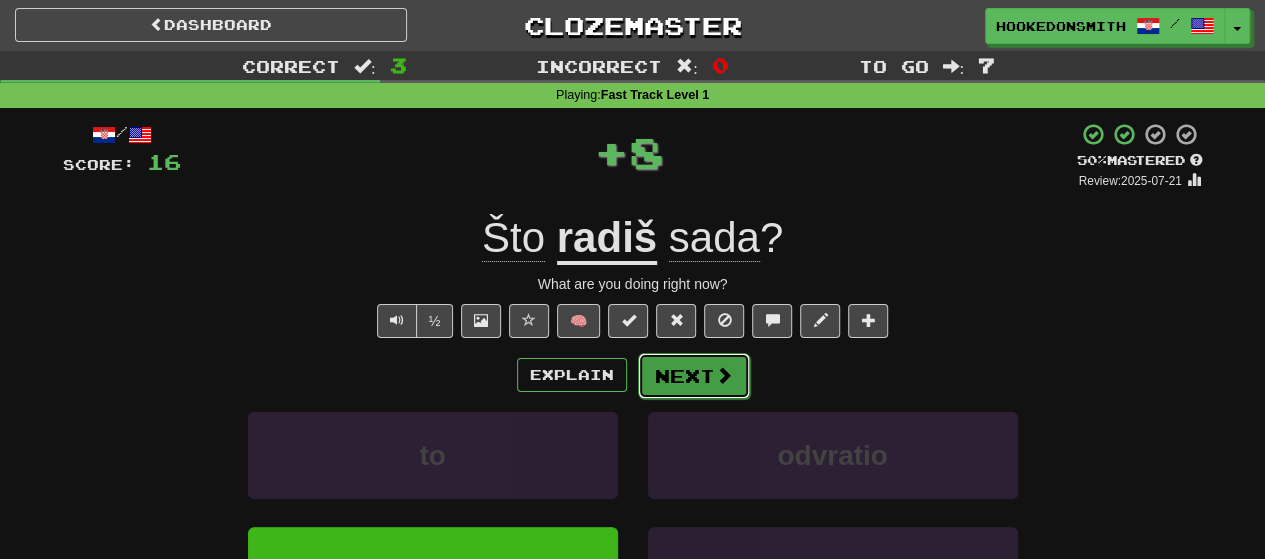 click on "Next" at bounding box center (694, 376) 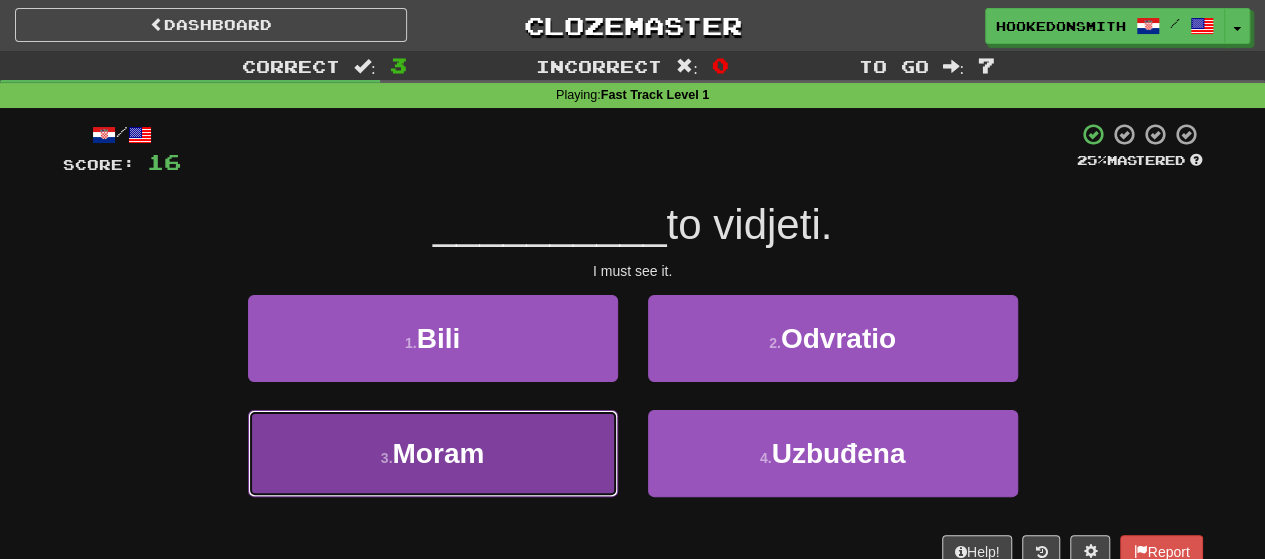 click on "[NUMBER] . Moram" at bounding box center [433, 453] 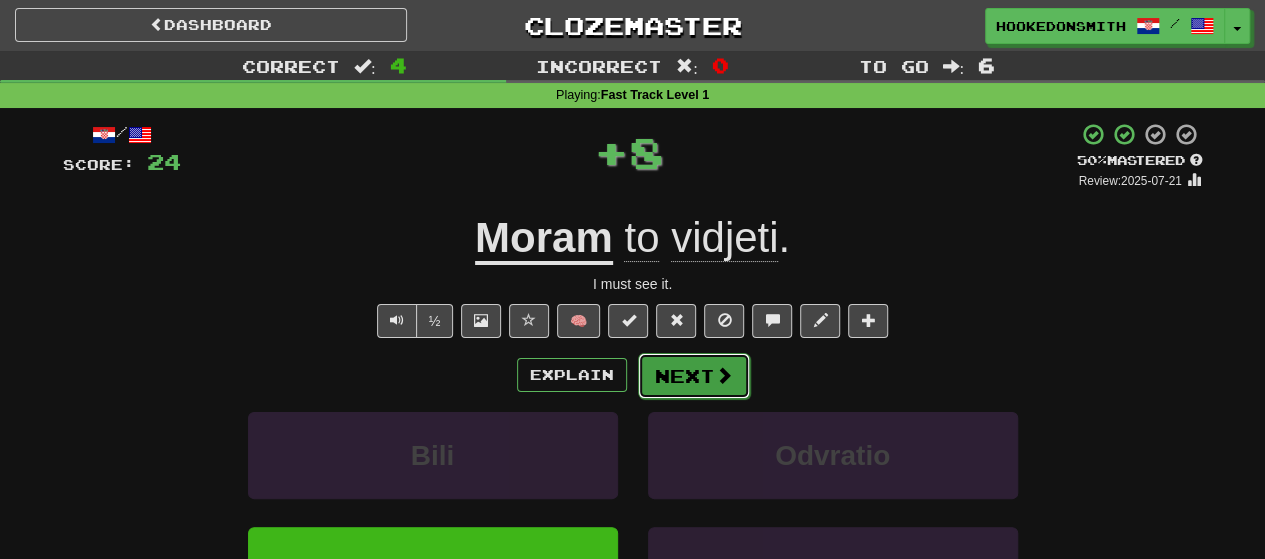 click on "Next" at bounding box center (694, 376) 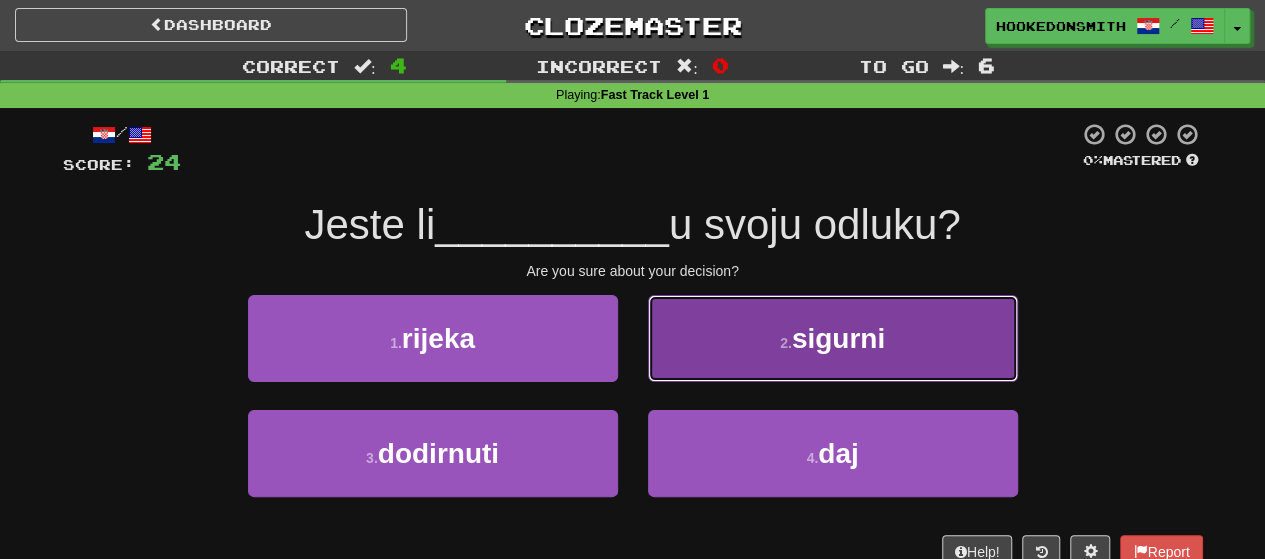 click on "[NUMBER] . sigurni" at bounding box center (833, 338) 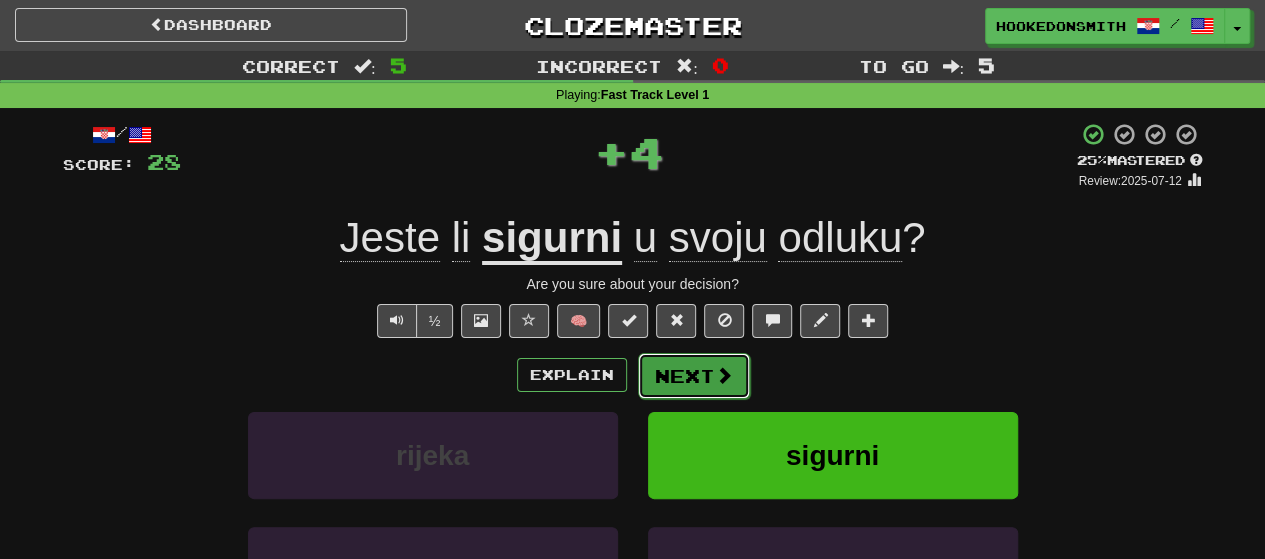 click on "Next" at bounding box center [694, 376] 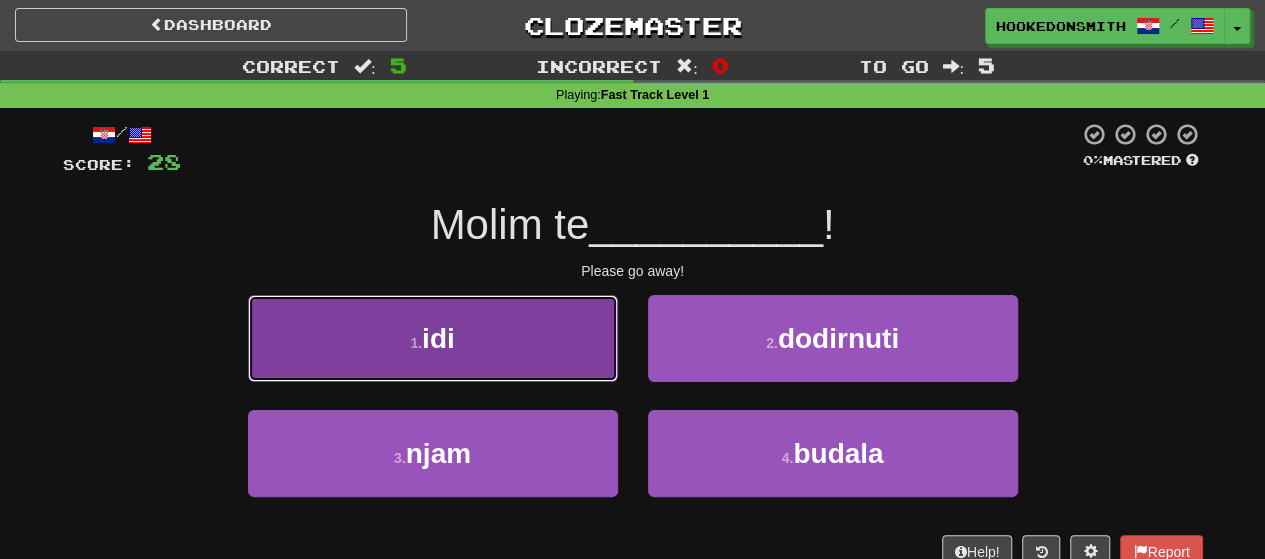 click on "[NUMBER] . idi" at bounding box center (433, 338) 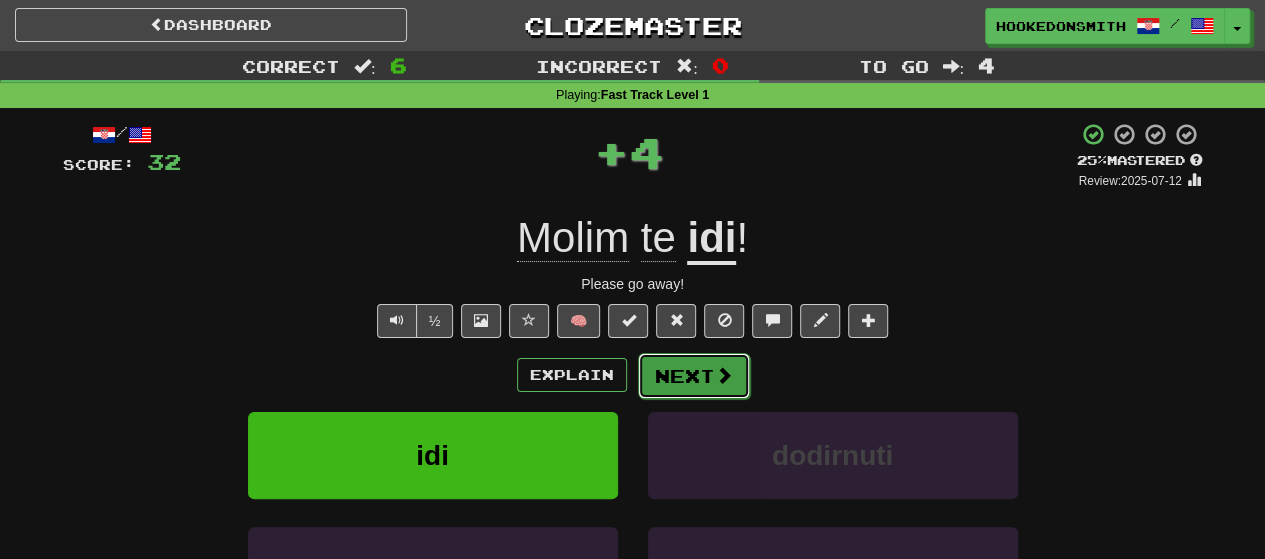 click on "Next" at bounding box center [694, 376] 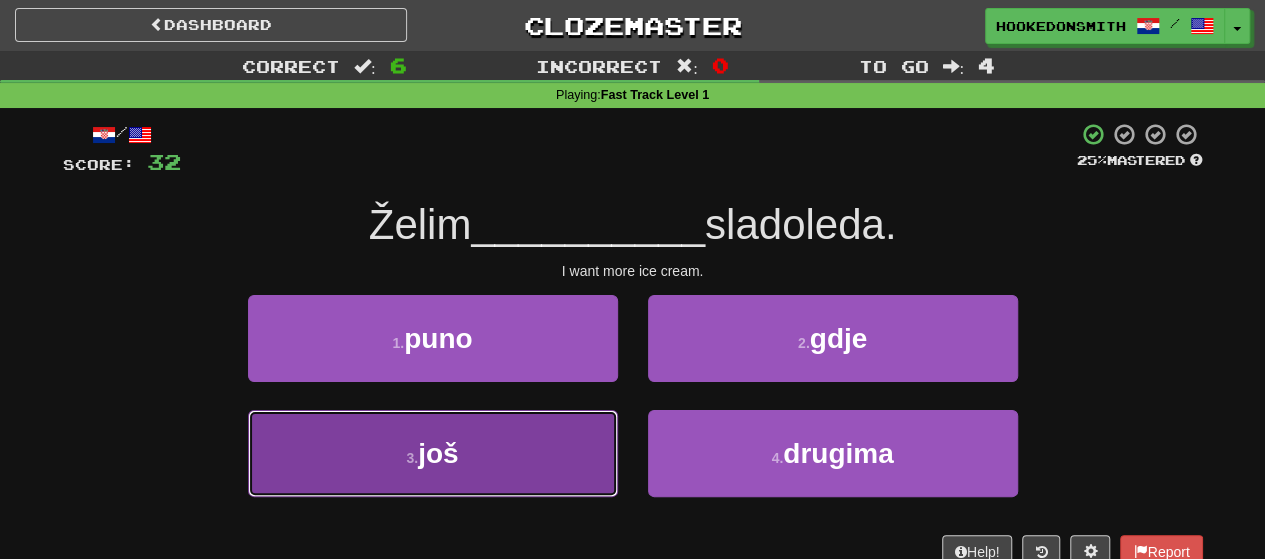 click on "[NUMBER] . još" at bounding box center (433, 453) 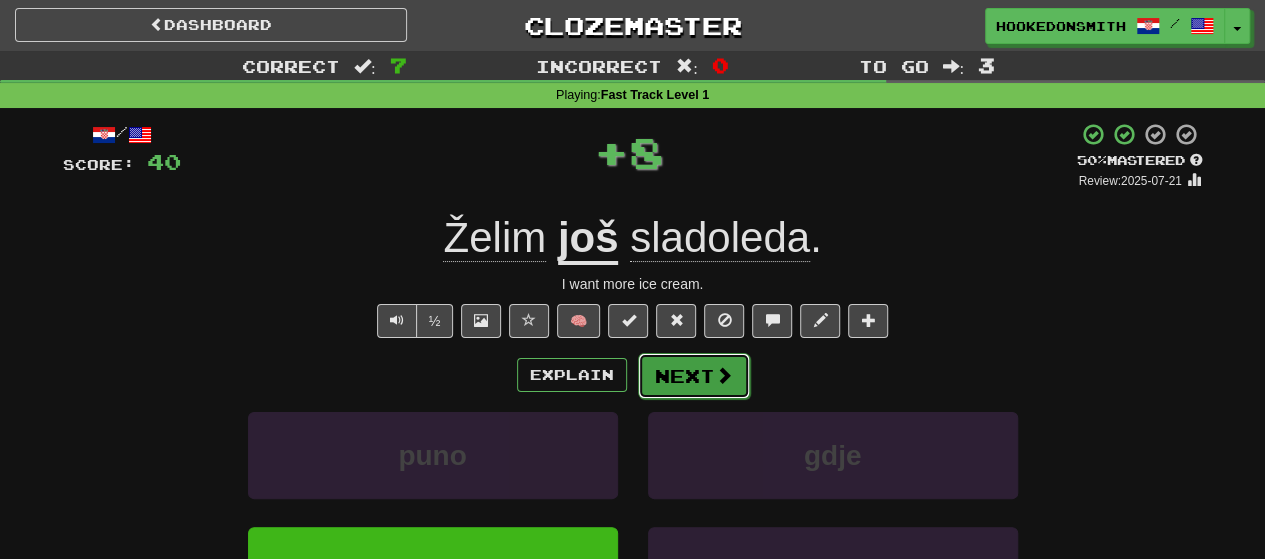 click on "Next" at bounding box center (694, 376) 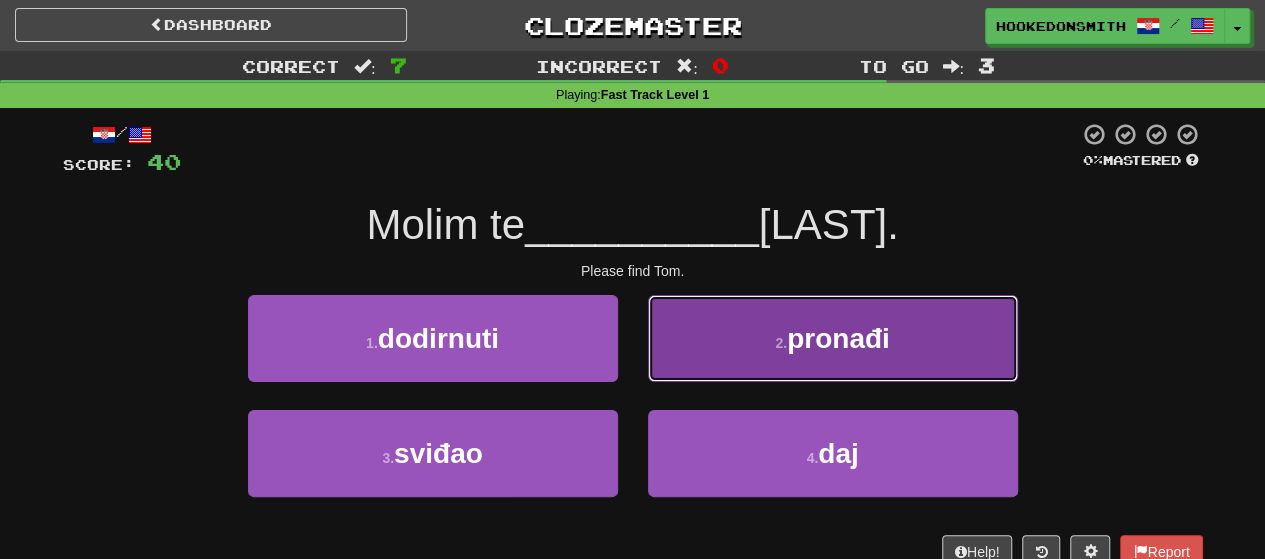click on "2 .  pronađi" at bounding box center (833, 338) 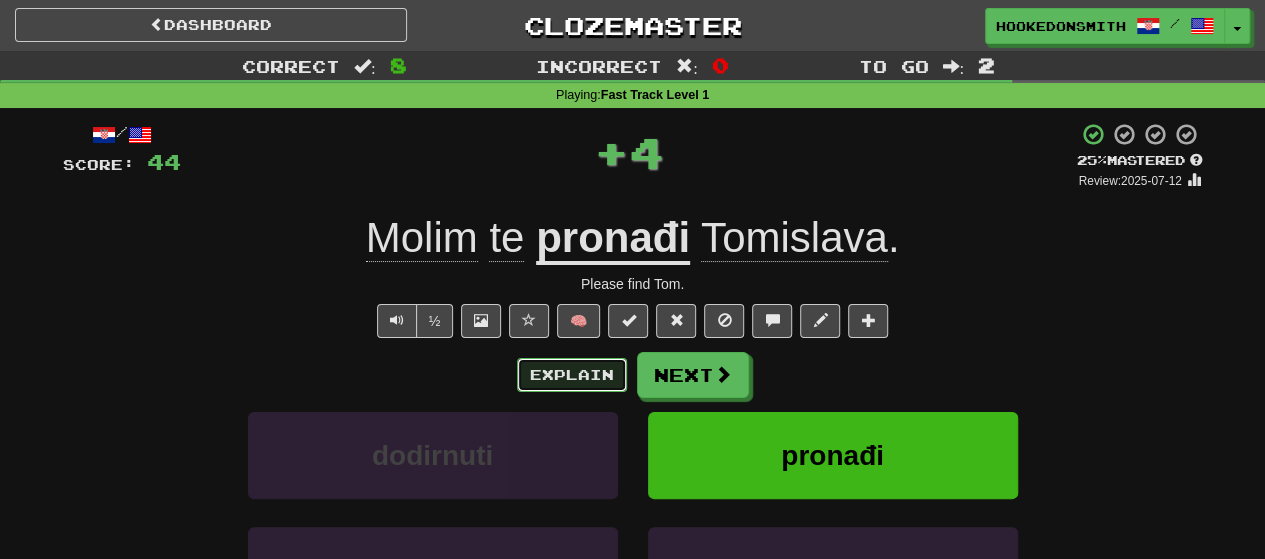 click on "Explain" at bounding box center (572, 375) 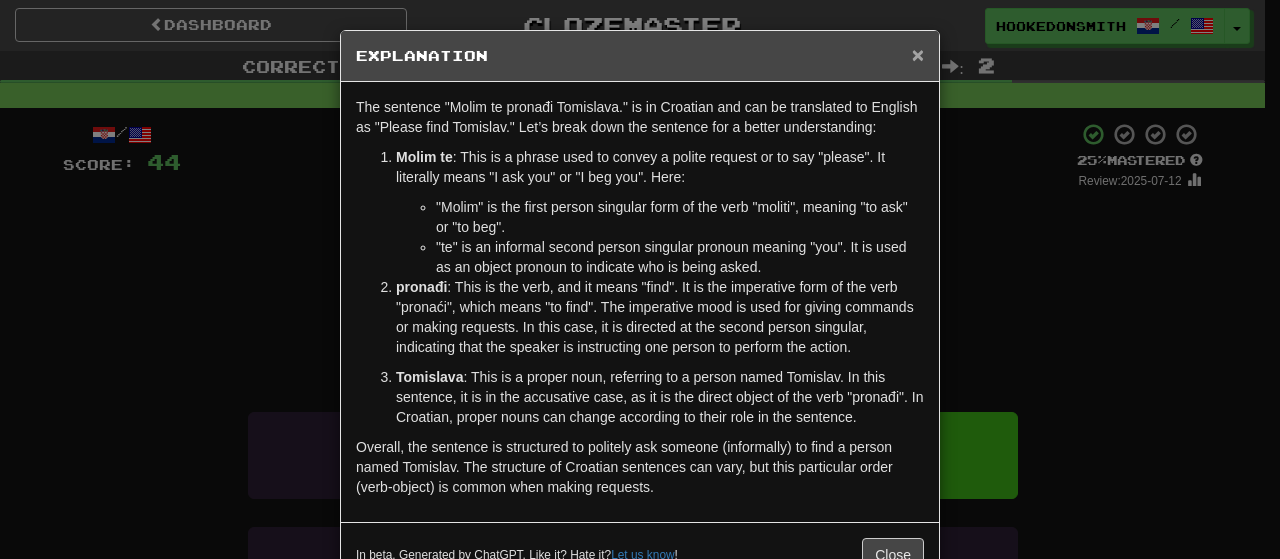 click on "×" at bounding box center (918, 54) 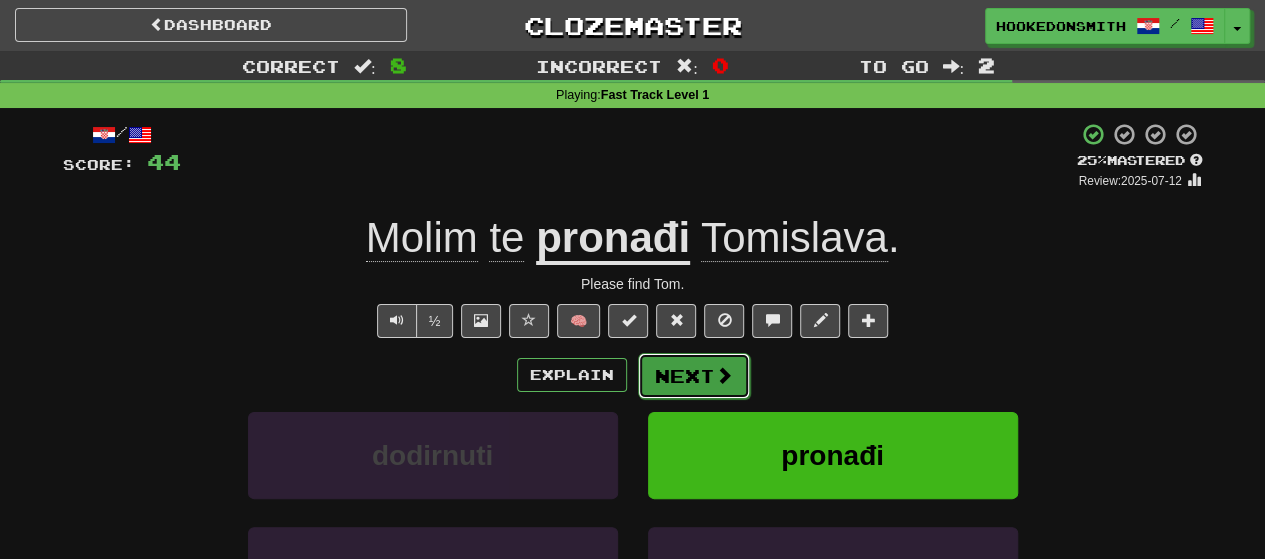 click on "Next" at bounding box center (694, 376) 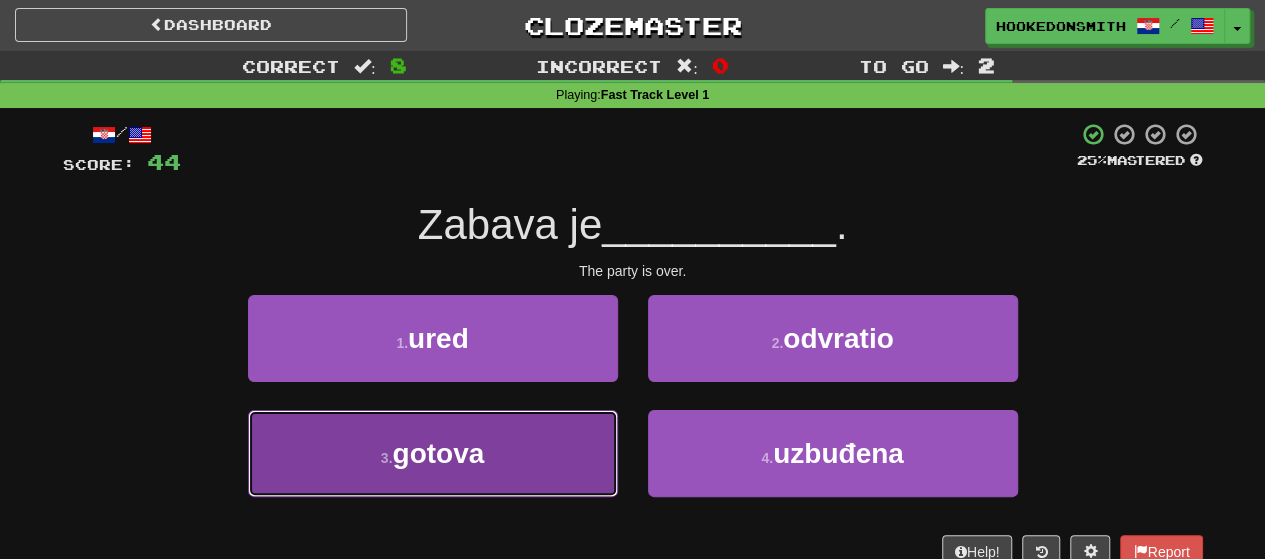 click on "[NUMBER] . gotova" at bounding box center [433, 453] 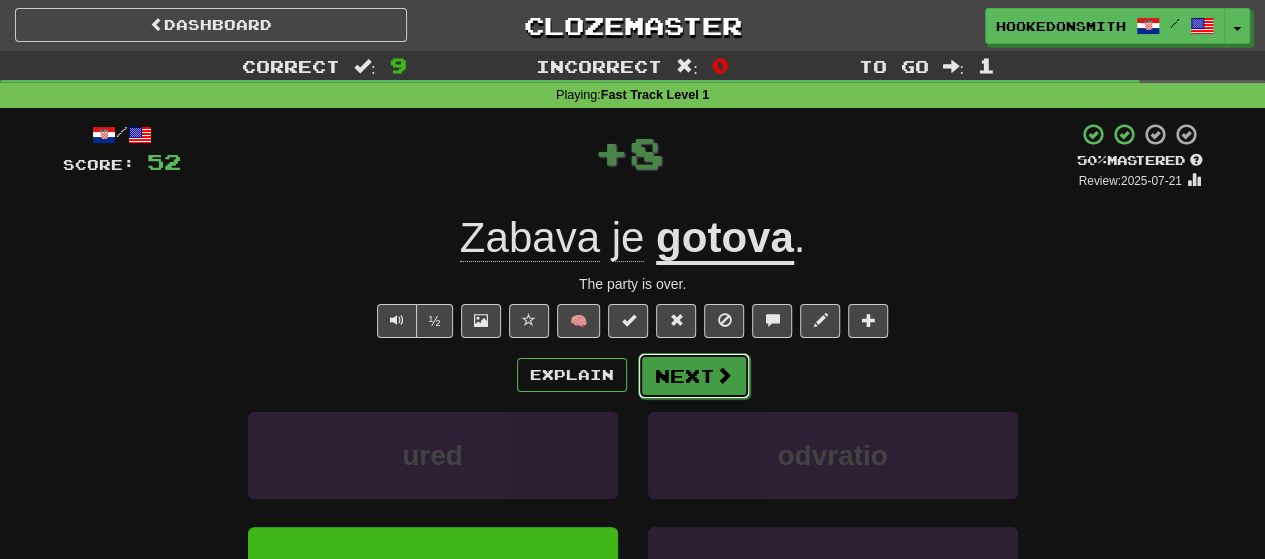 click on "Next" at bounding box center (694, 376) 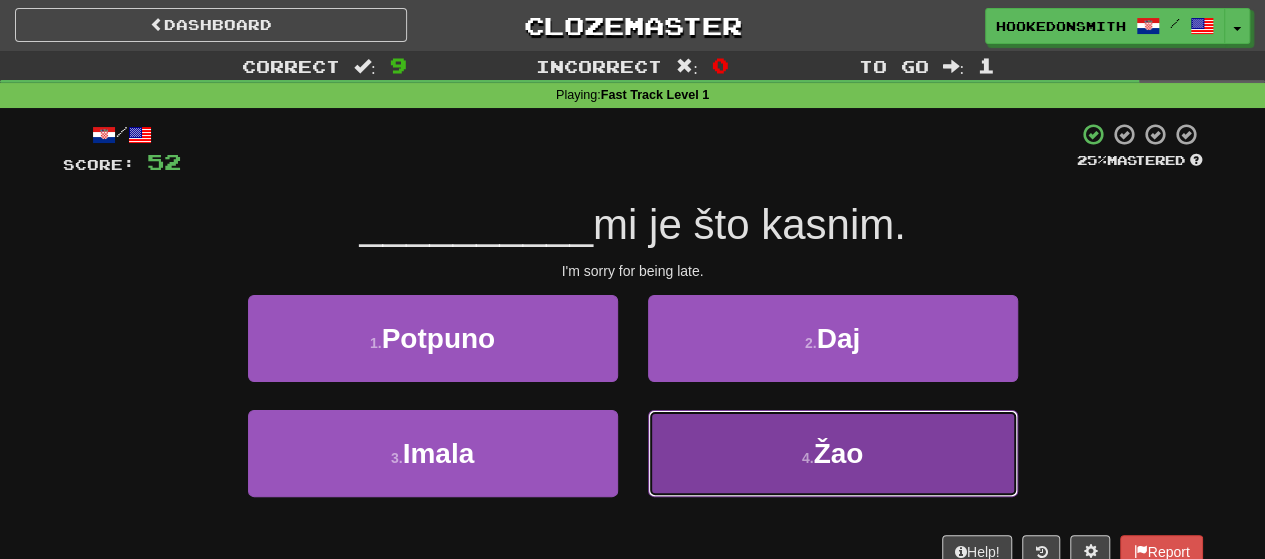 click on "[NUMBER] . Žao" at bounding box center (833, 453) 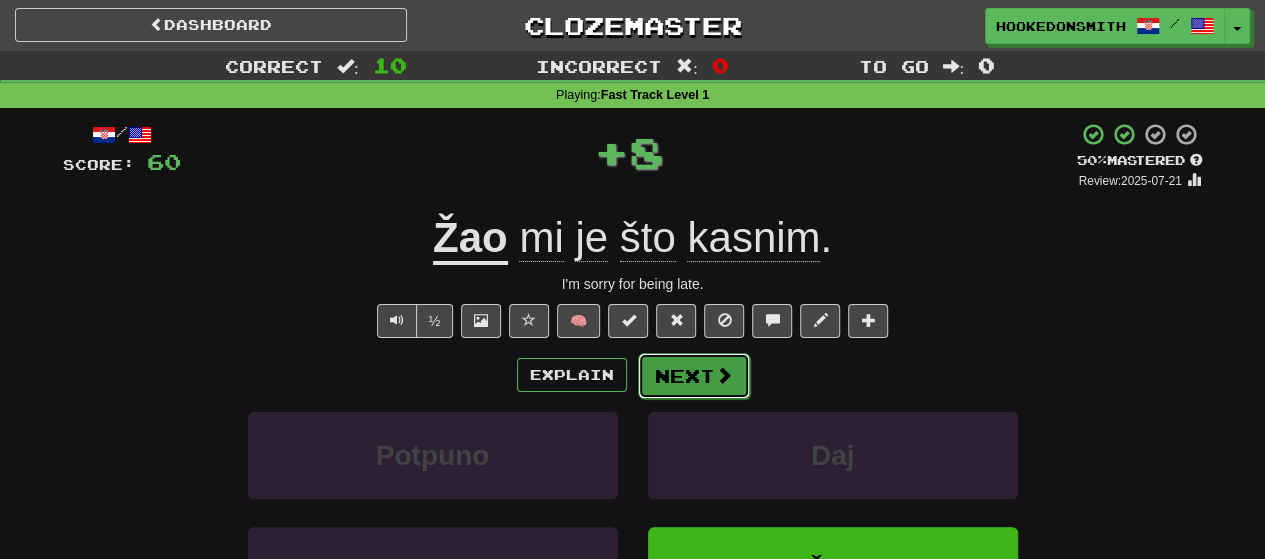 click on "Next" at bounding box center [694, 376] 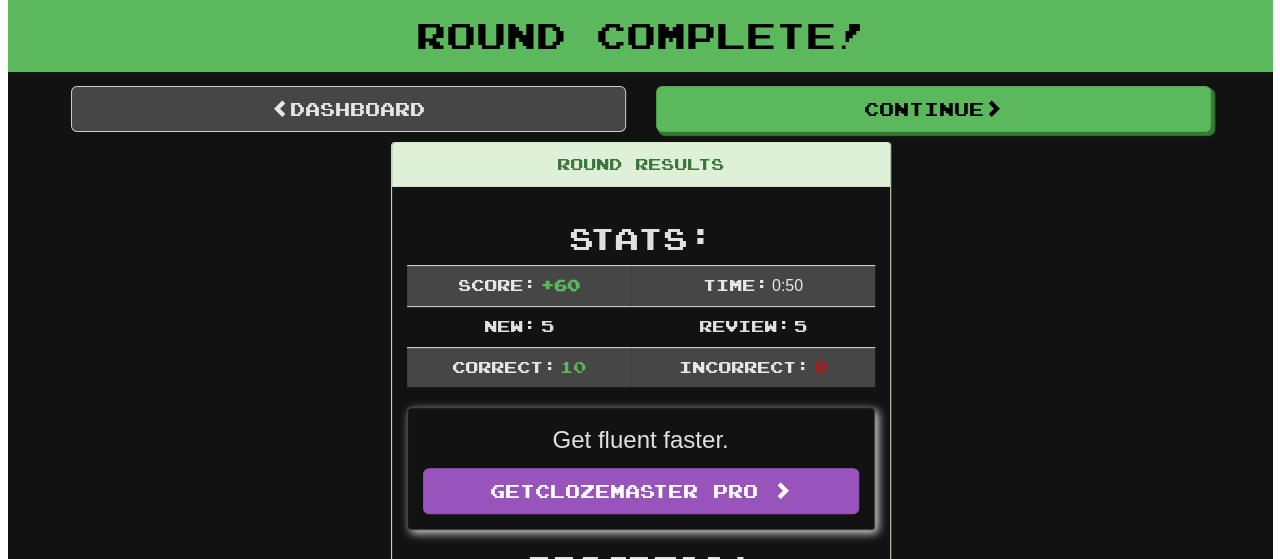 scroll, scrollTop: 0, scrollLeft: 0, axis: both 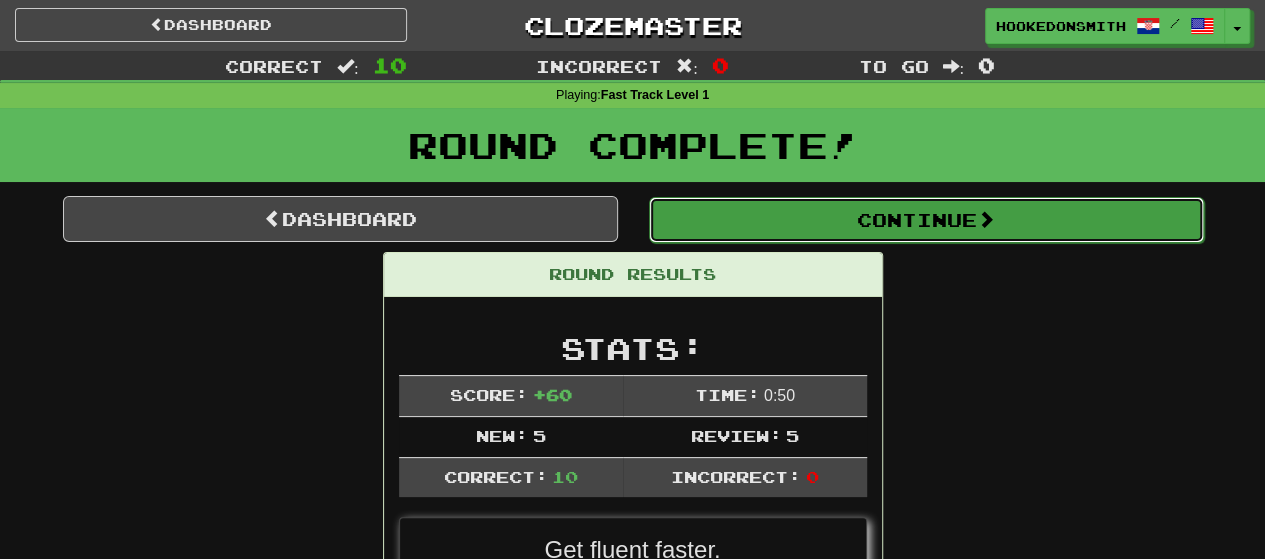 click on "Continue" at bounding box center (926, 220) 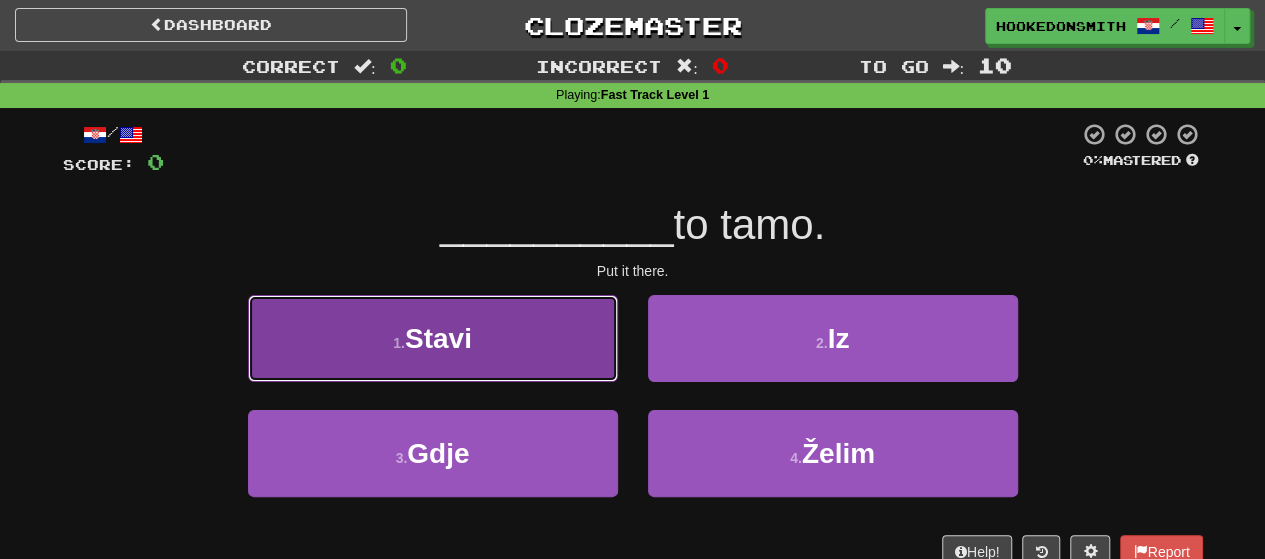click on "[NUMBER] . Stavi" at bounding box center [433, 338] 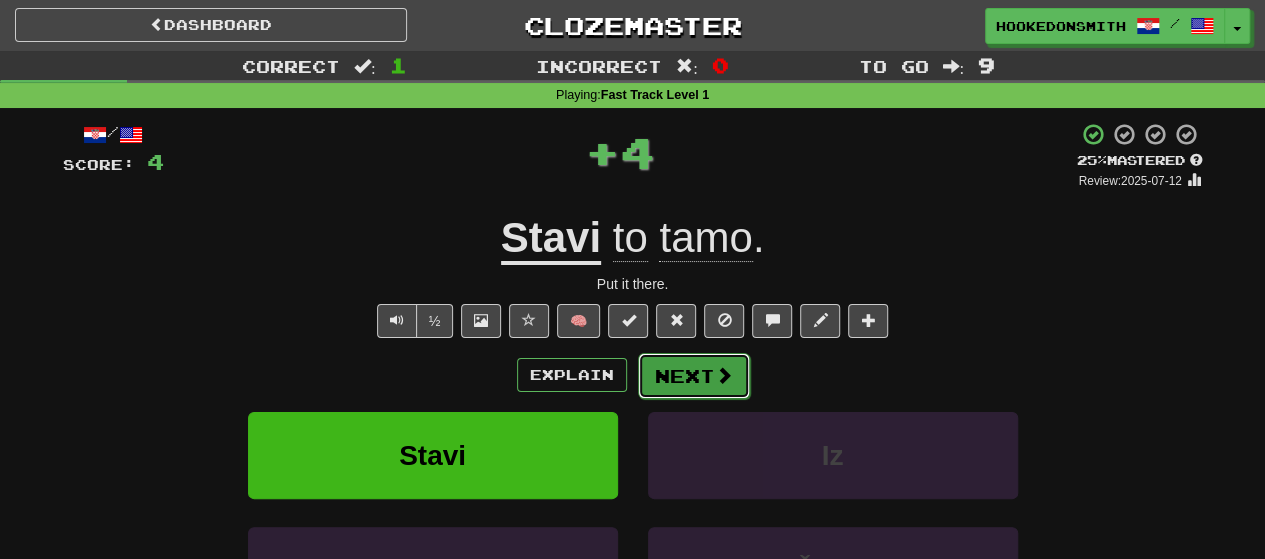 click on "Next" at bounding box center [694, 376] 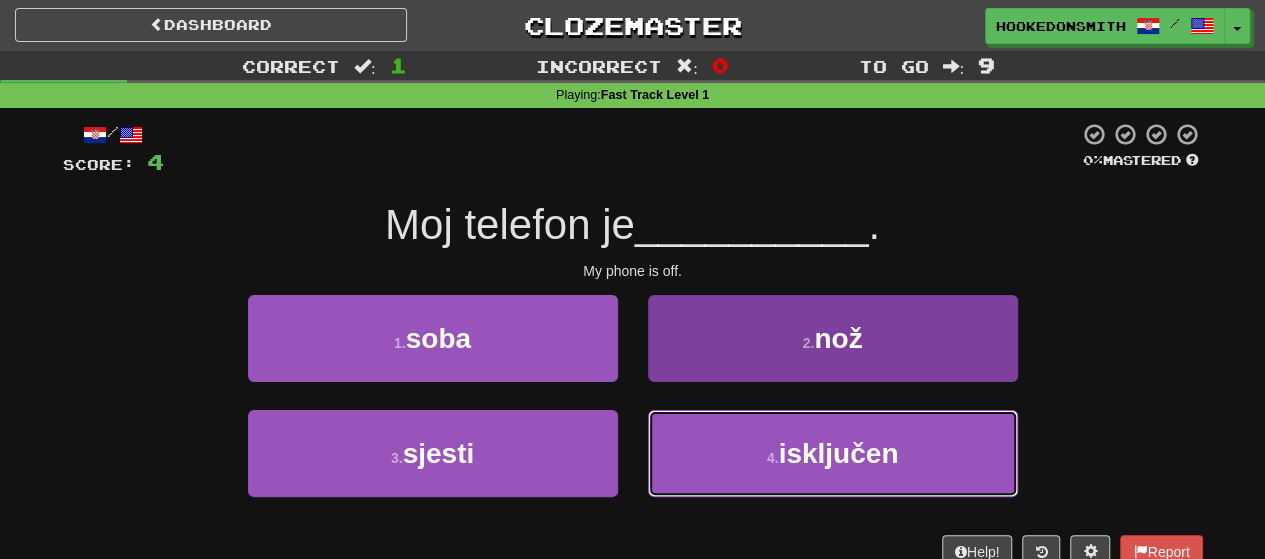 click on "[NUMBER] . isključen" at bounding box center [833, 453] 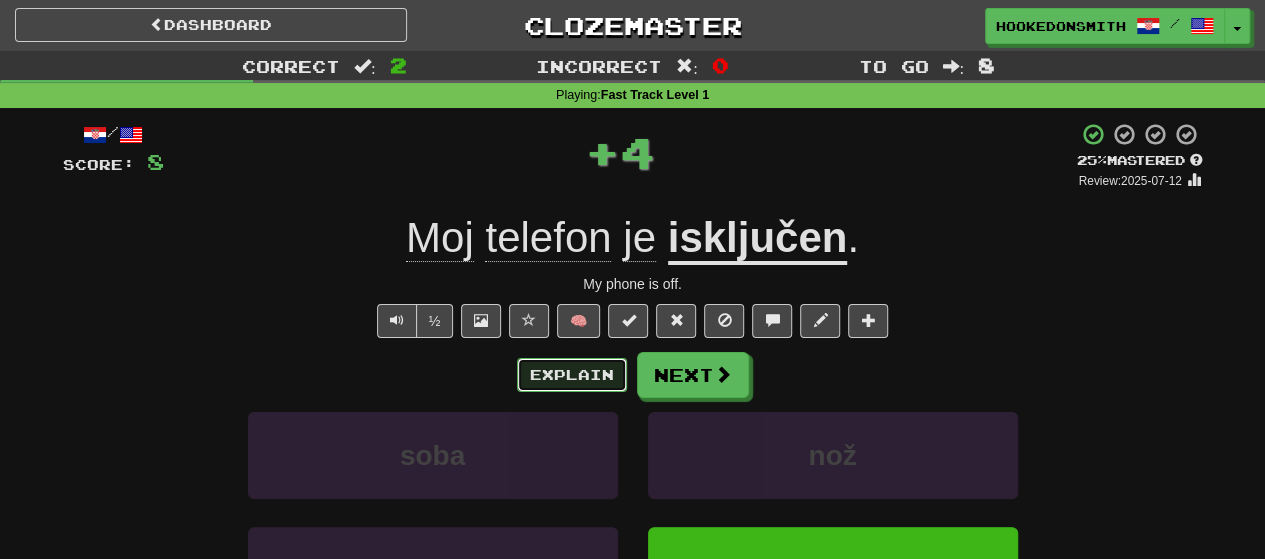 click on "Explain" at bounding box center (572, 375) 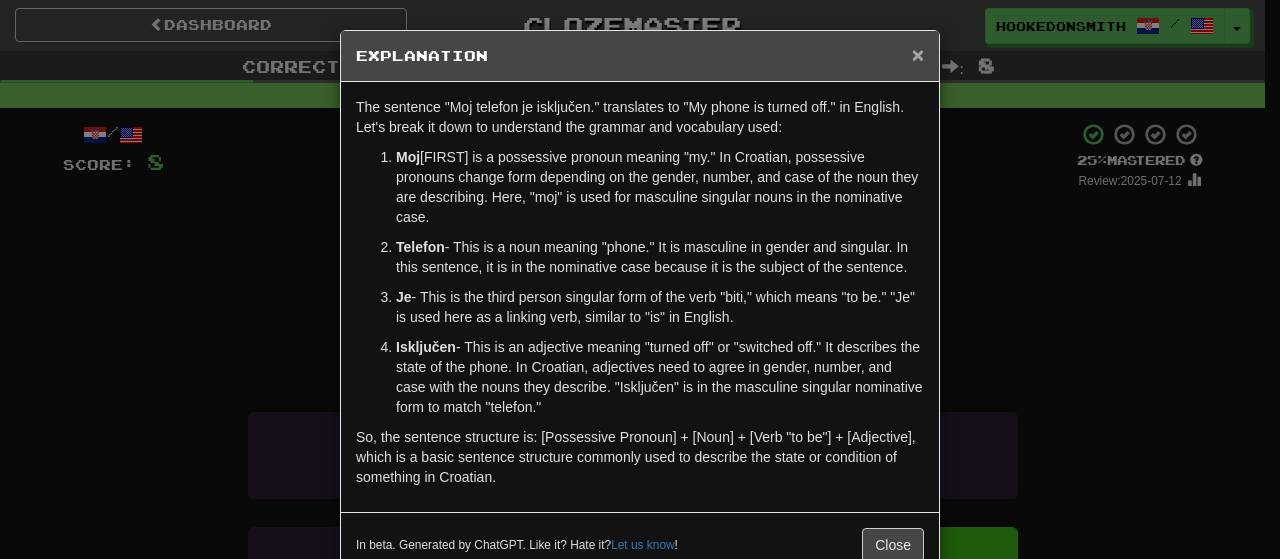 click on "×" at bounding box center (918, 54) 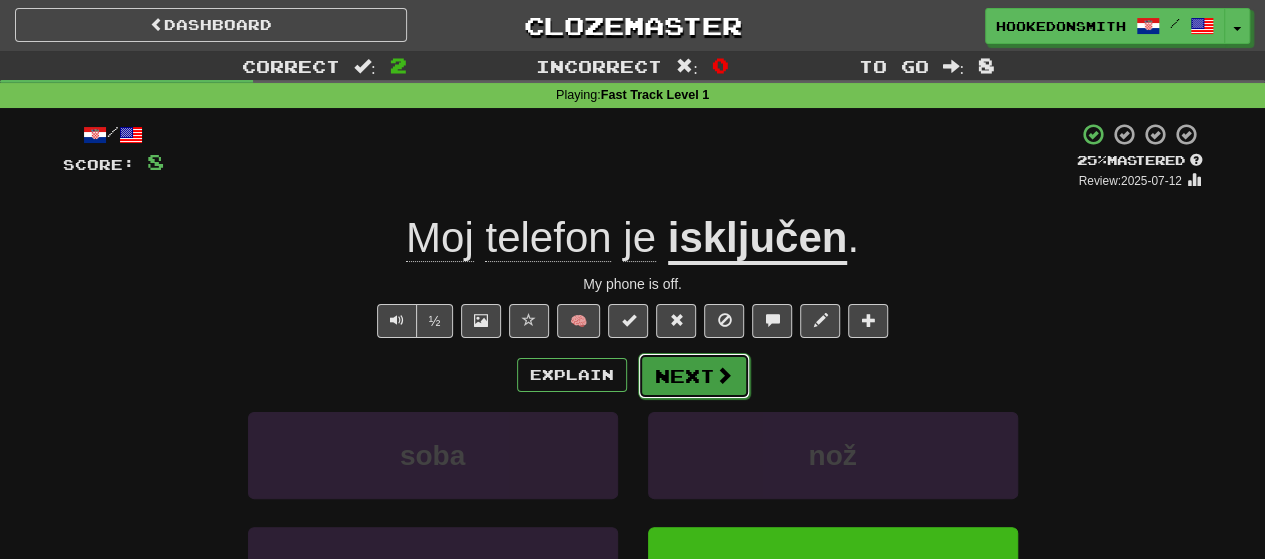 click on "Next" at bounding box center (694, 376) 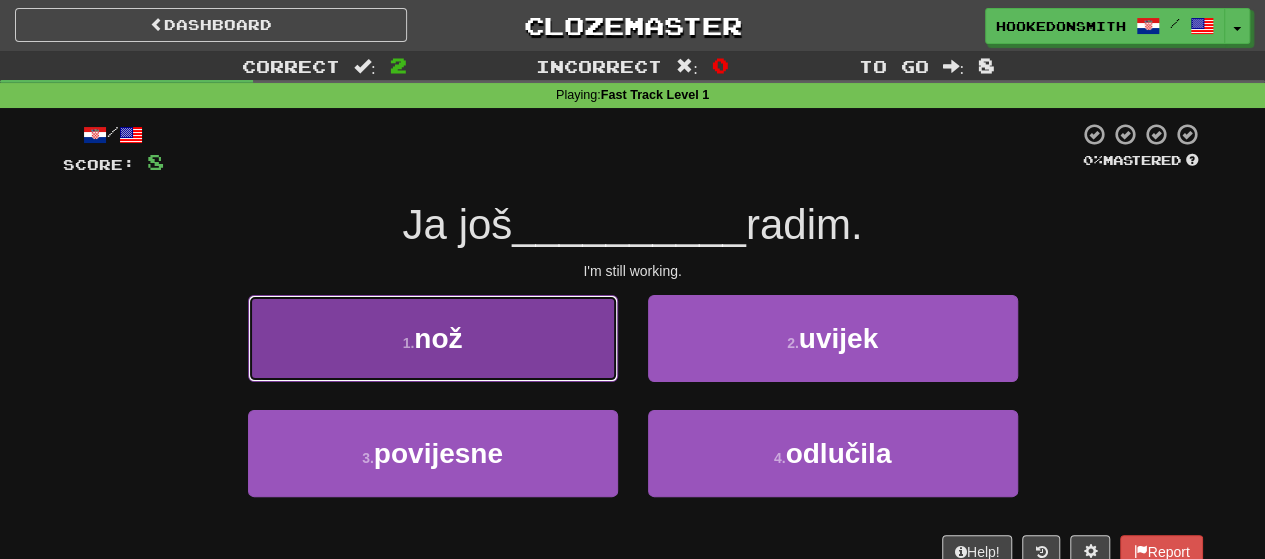 click on "[NUMBER] . nož" at bounding box center [433, 338] 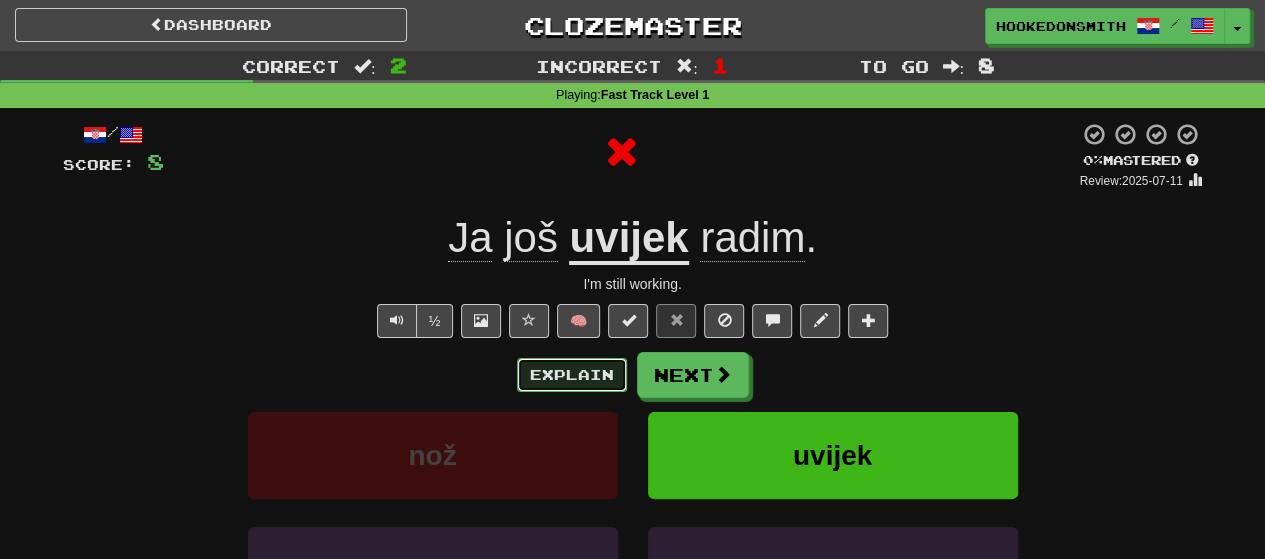 click on "Explain" at bounding box center [572, 375] 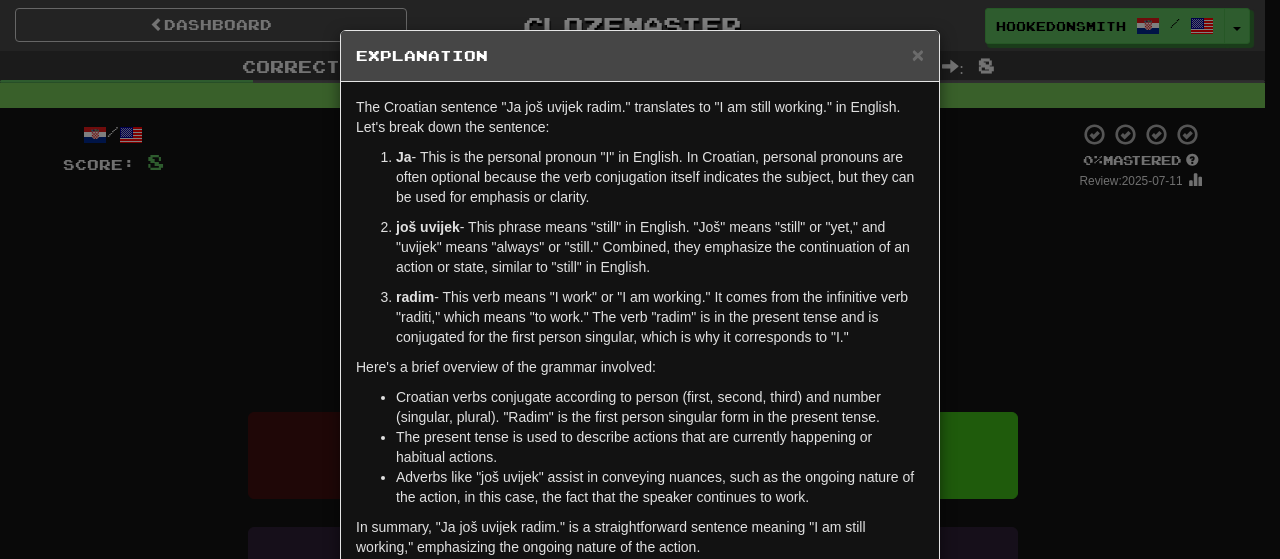 scroll, scrollTop: 41, scrollLeft: 0, axis: vertical 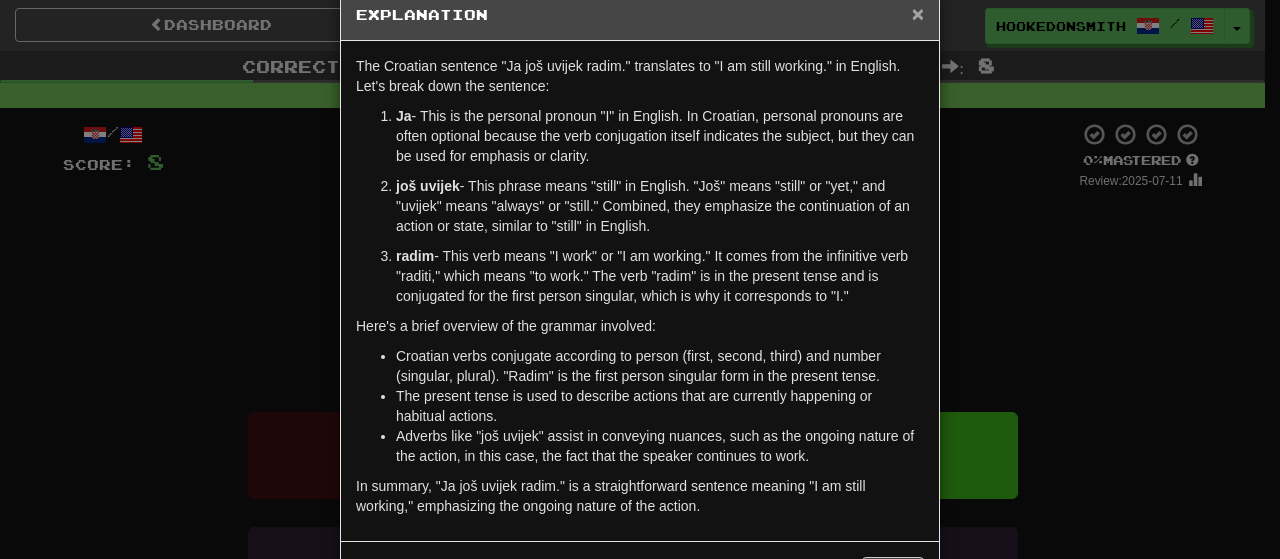 click on "×" at bounding box center [918, 13] 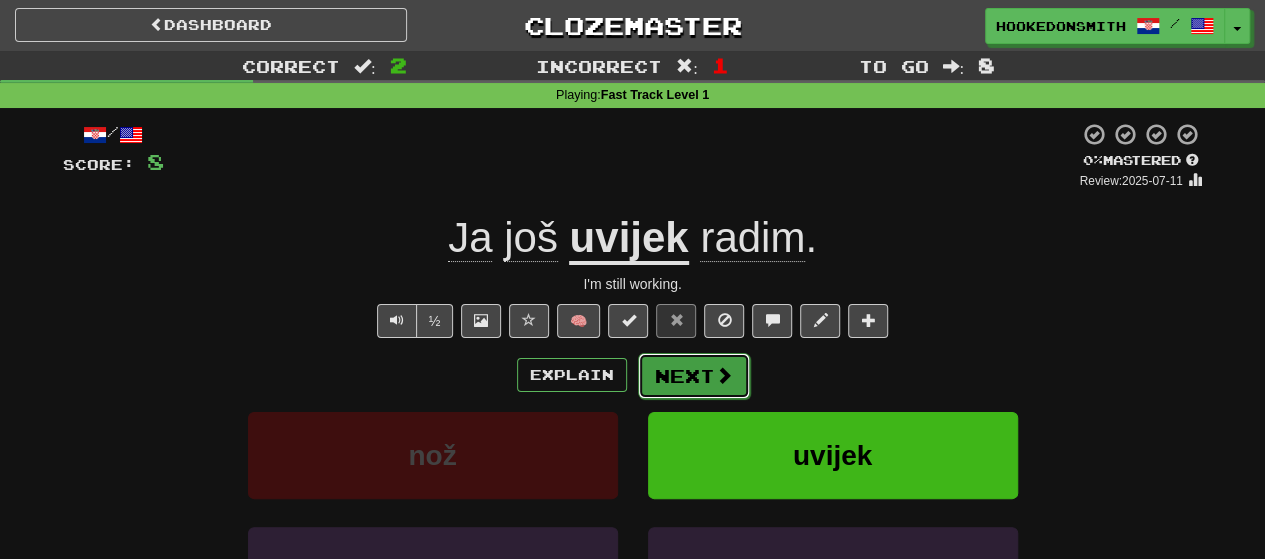 click on "Next" at bounding box center (694, 376) 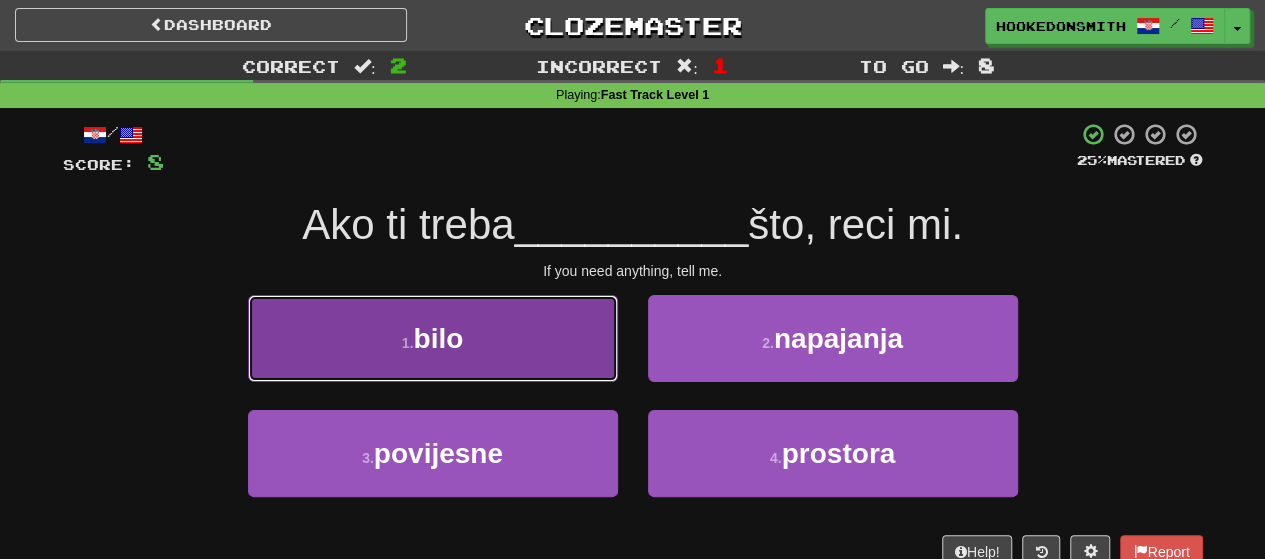 click on "[NUMBER] . bilo" at bounding box center (433, 338) 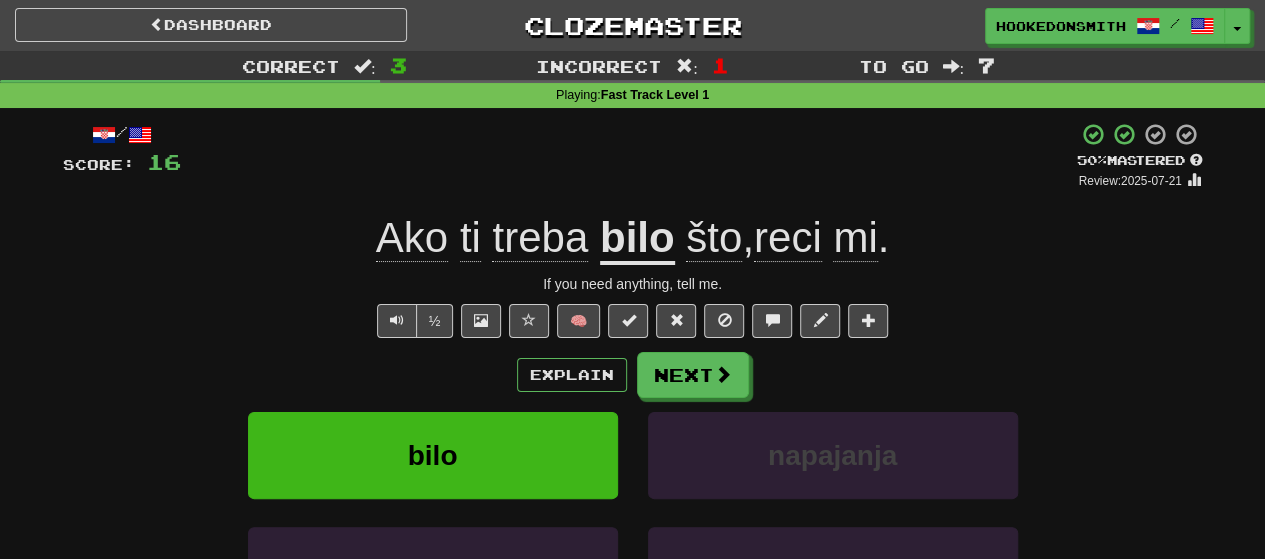 click on "Explain Next" at bounding box center [633, 375] 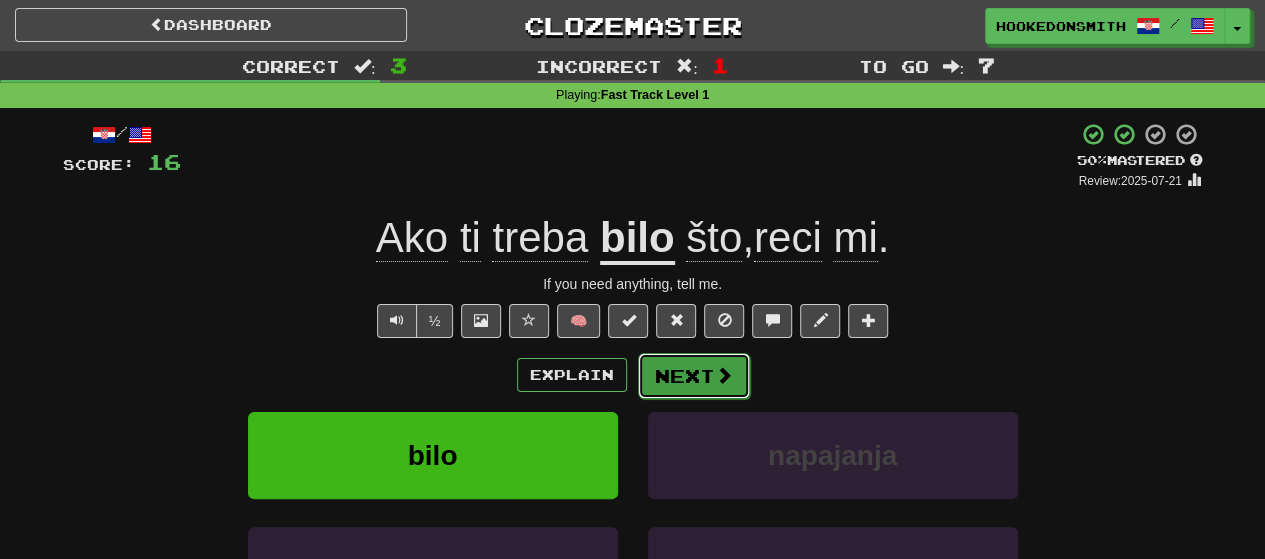 click on "Next" at bounding box center (694, 376) 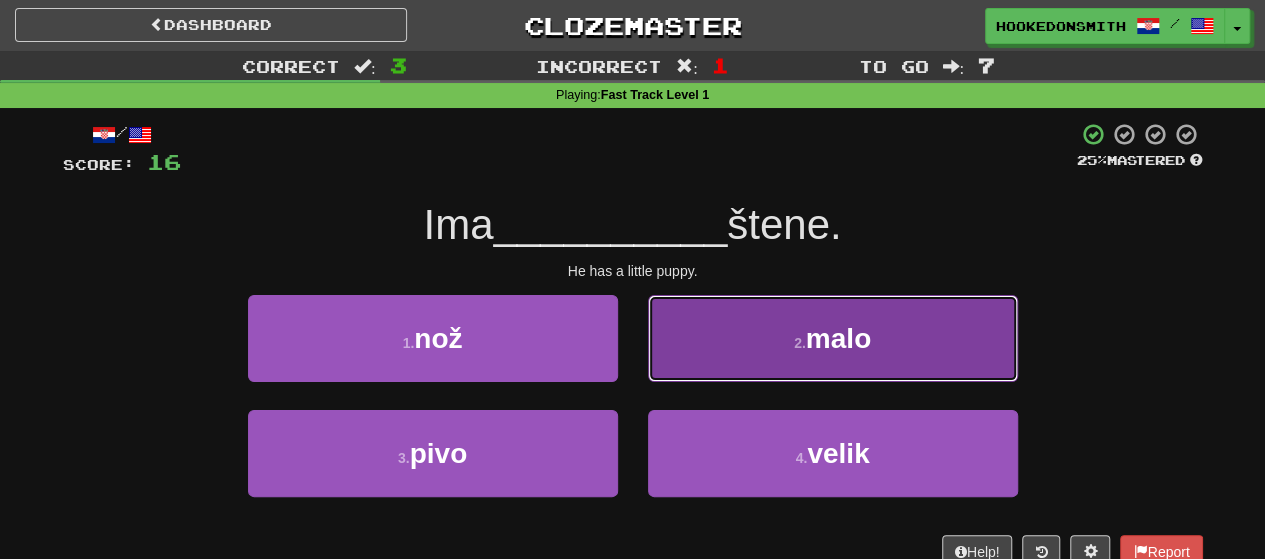 click on "2 .  malo" at bounding box center [833, 338] 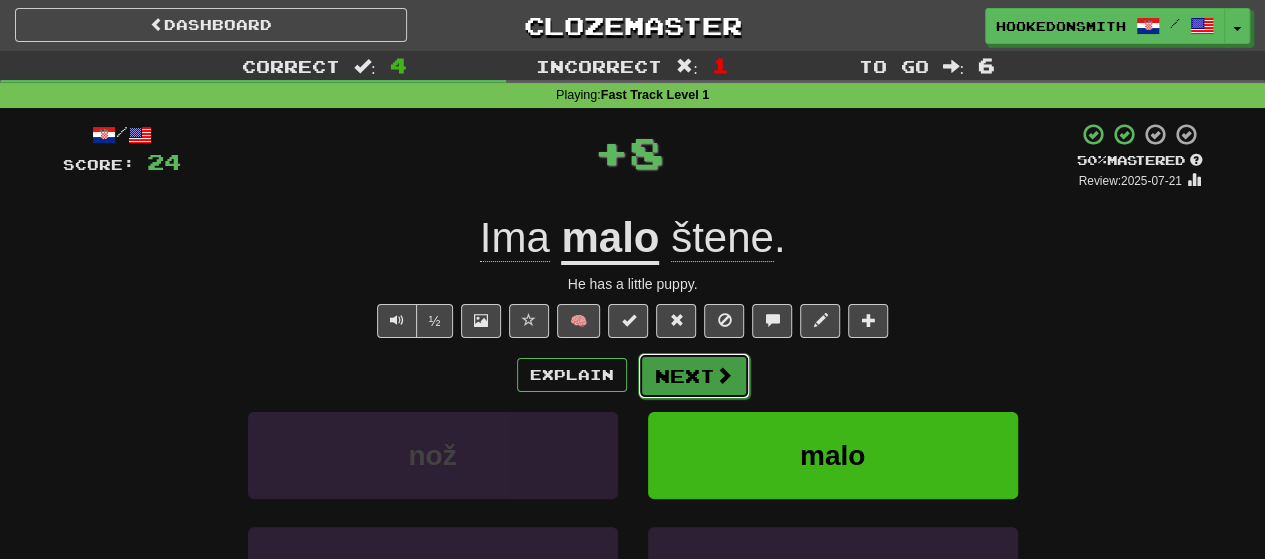 click on "Next" at bounding box center (694, 376) 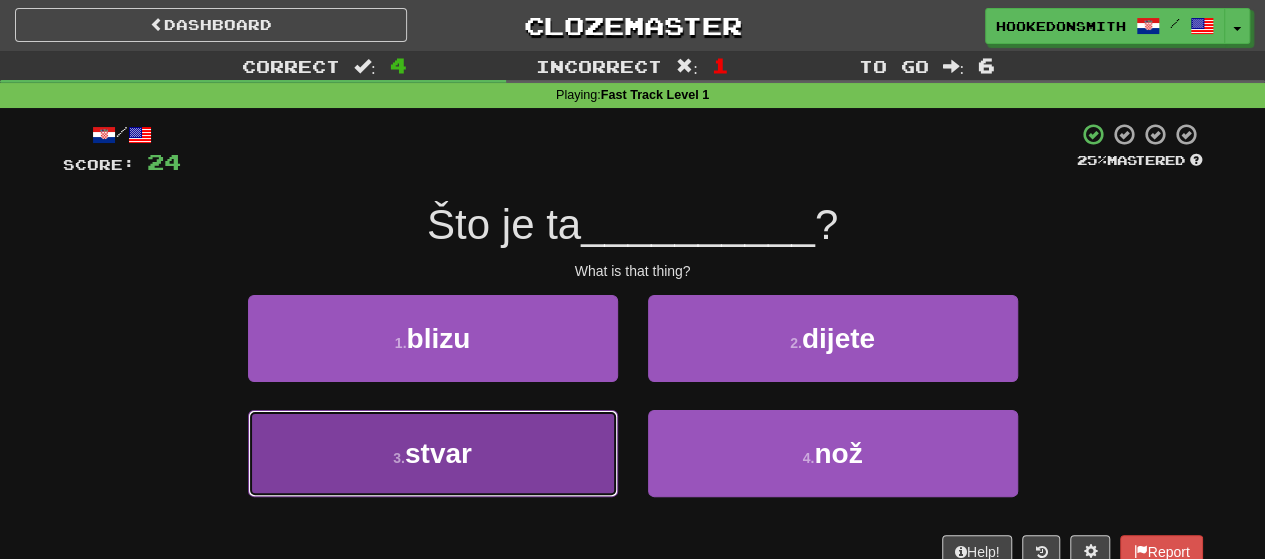 click on "[NUMBER] . stvar" at bounding box center (433, 453) 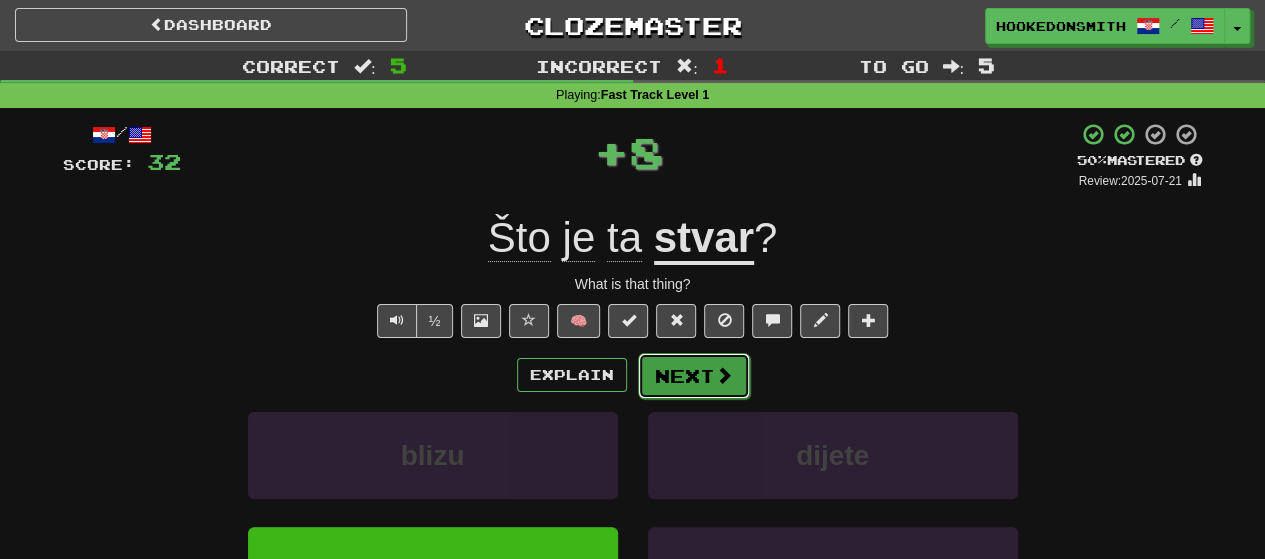click at bounding box center (724, 375) 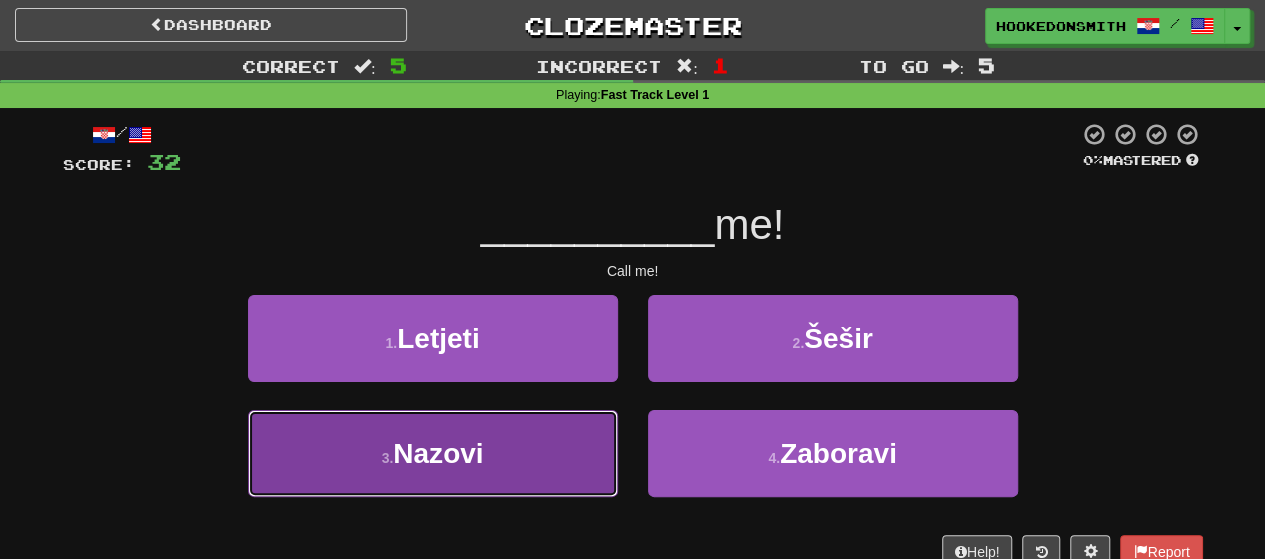 click on "[NUMBER] . Nazovi" at bounding box center [433, 453] 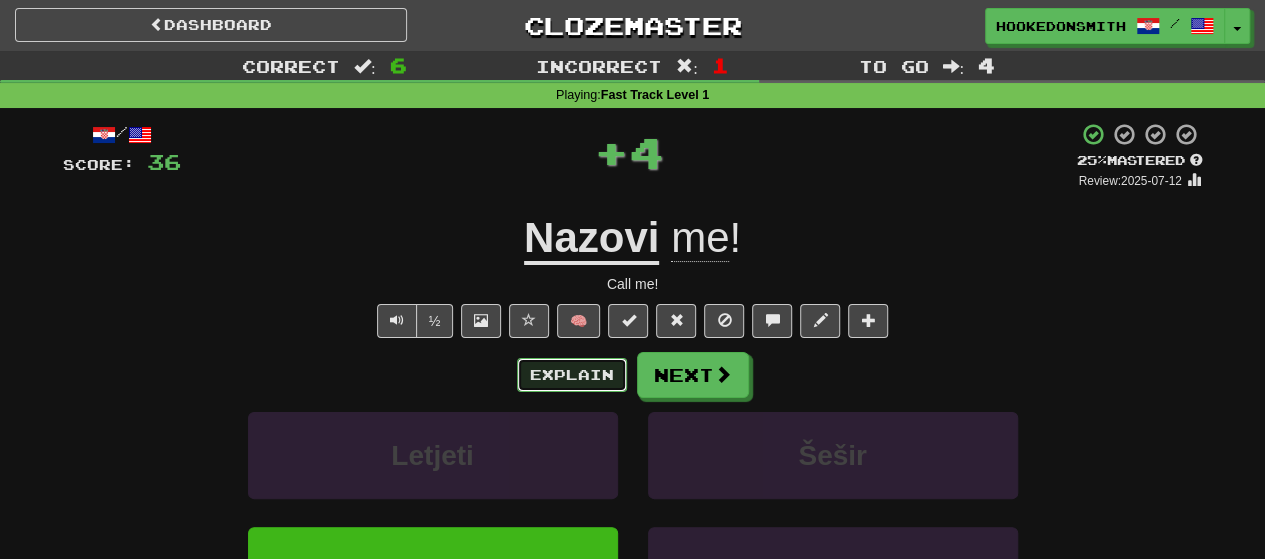 click on "Explain" at bounding box center [572, 375] 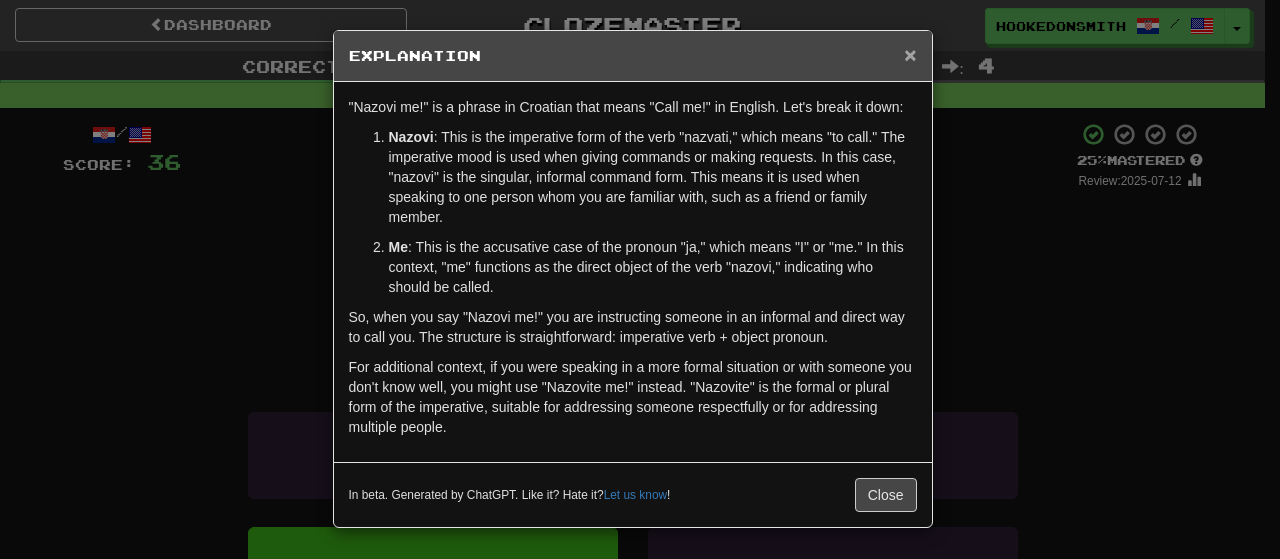 click on "×" at bounding box center (910, 54) 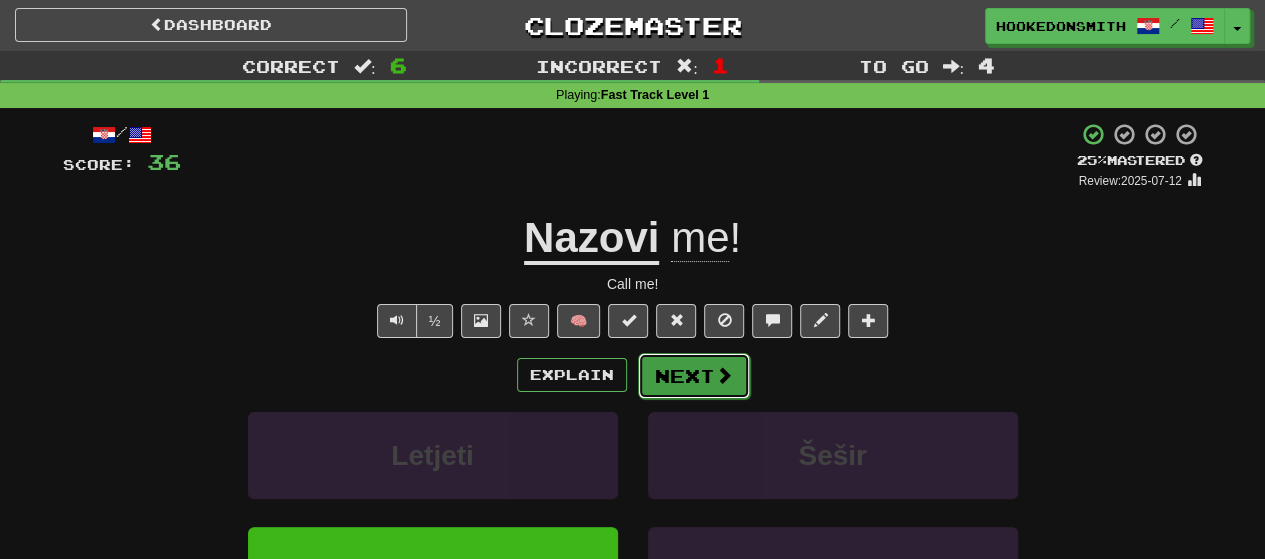 click on "Next" at bounding box center [694, 376] 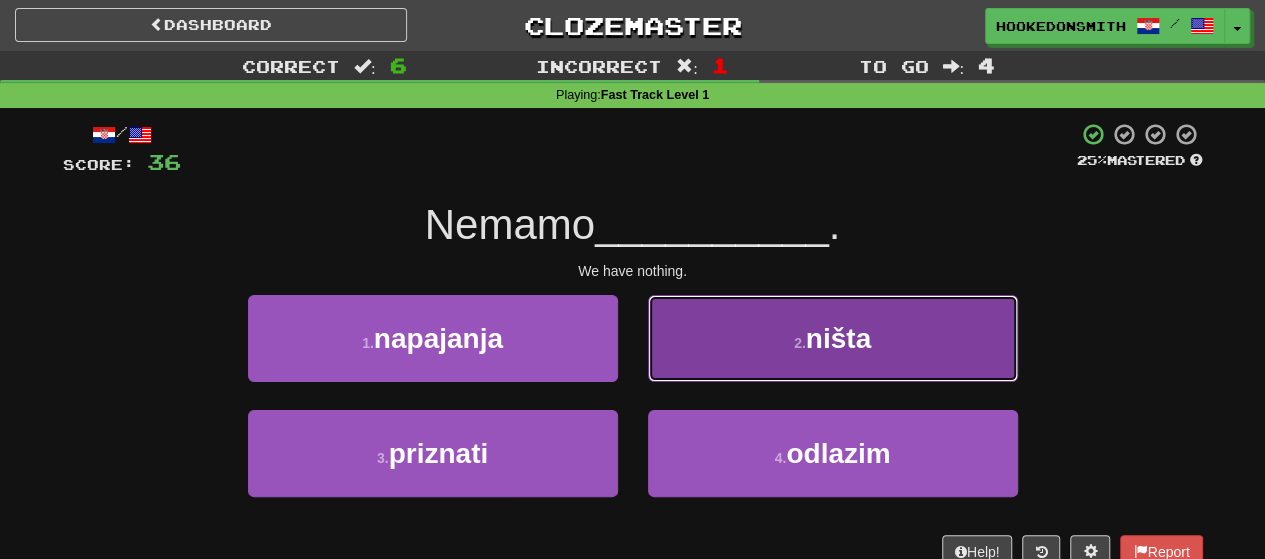 click on "[NUMBER] . ništa" at bounding box center [833, 338] 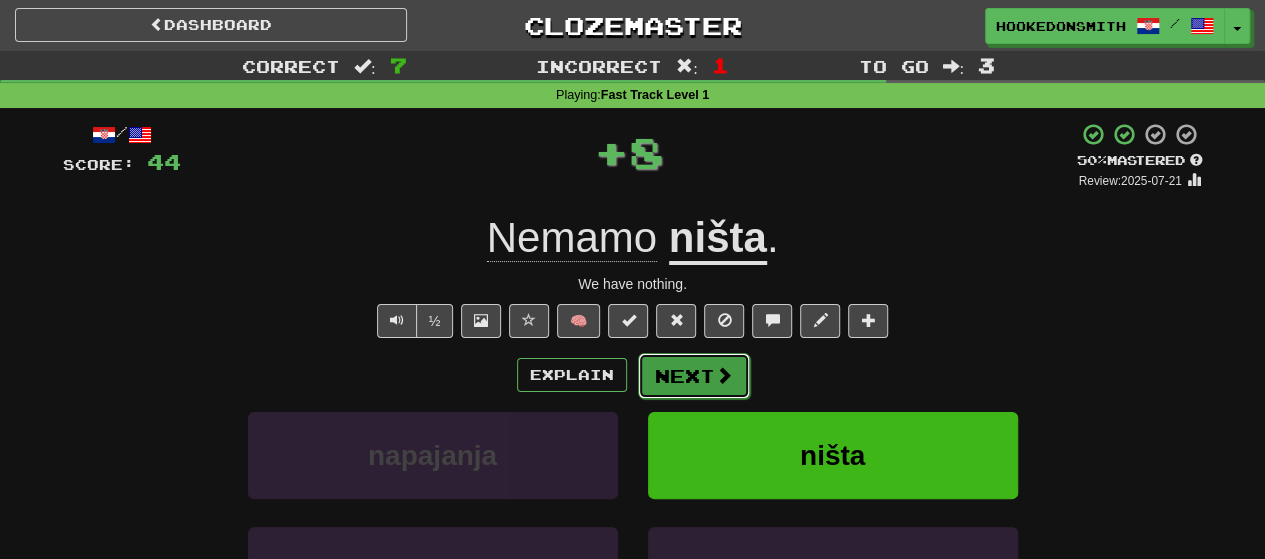 click on "Next" at bounding box center (694, 376) 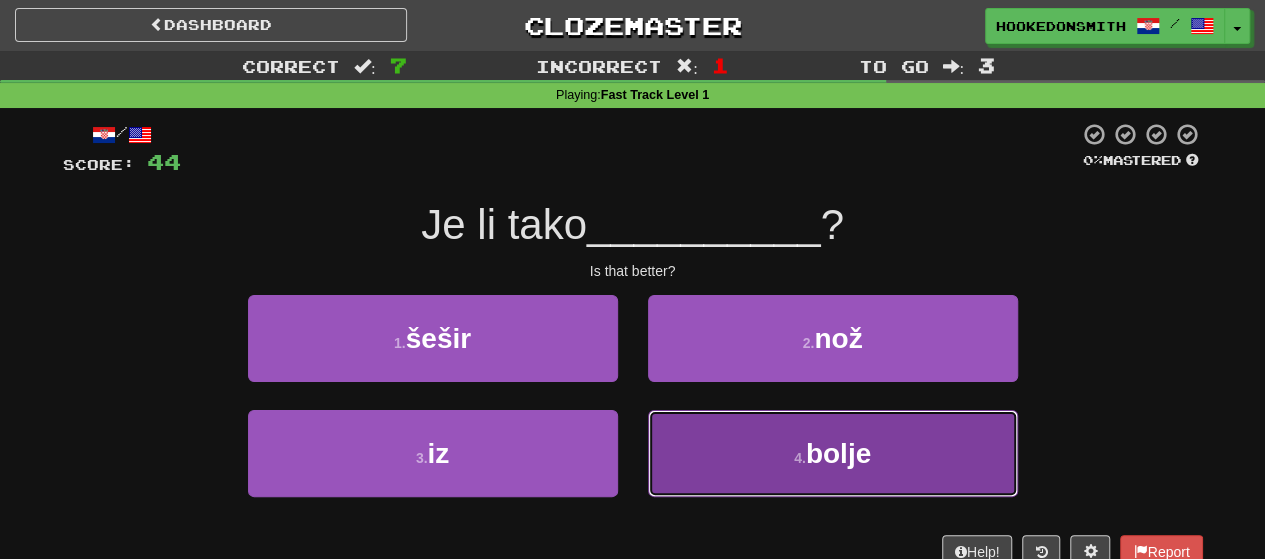 click on "[NUMBER] . bolje" at bounding box center [833, 453] 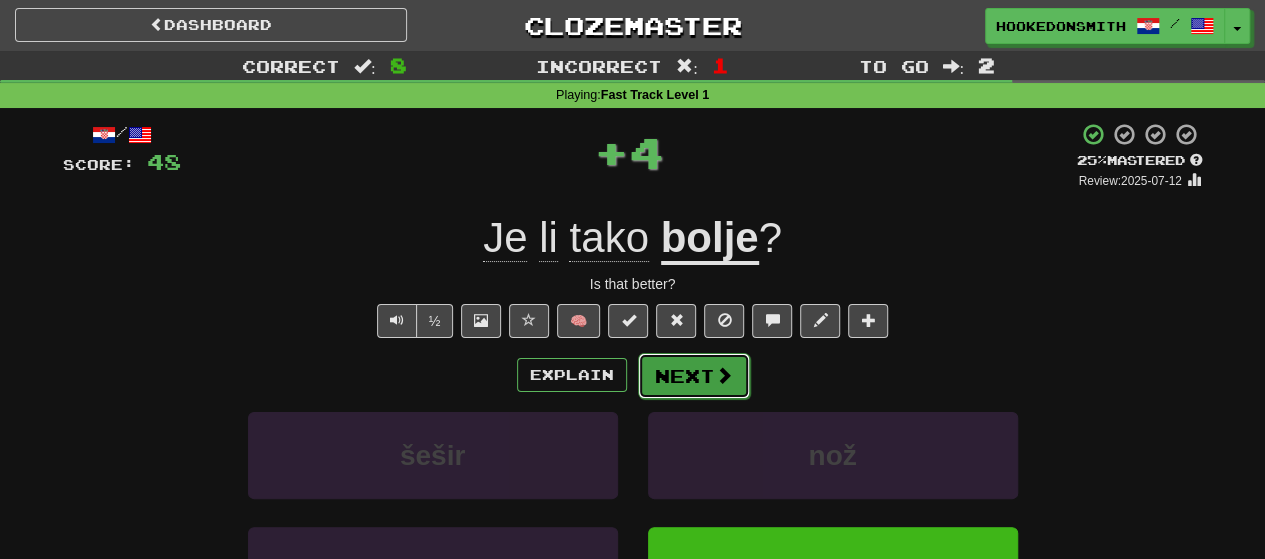 click on "Next" at bounding box center [694, 376] 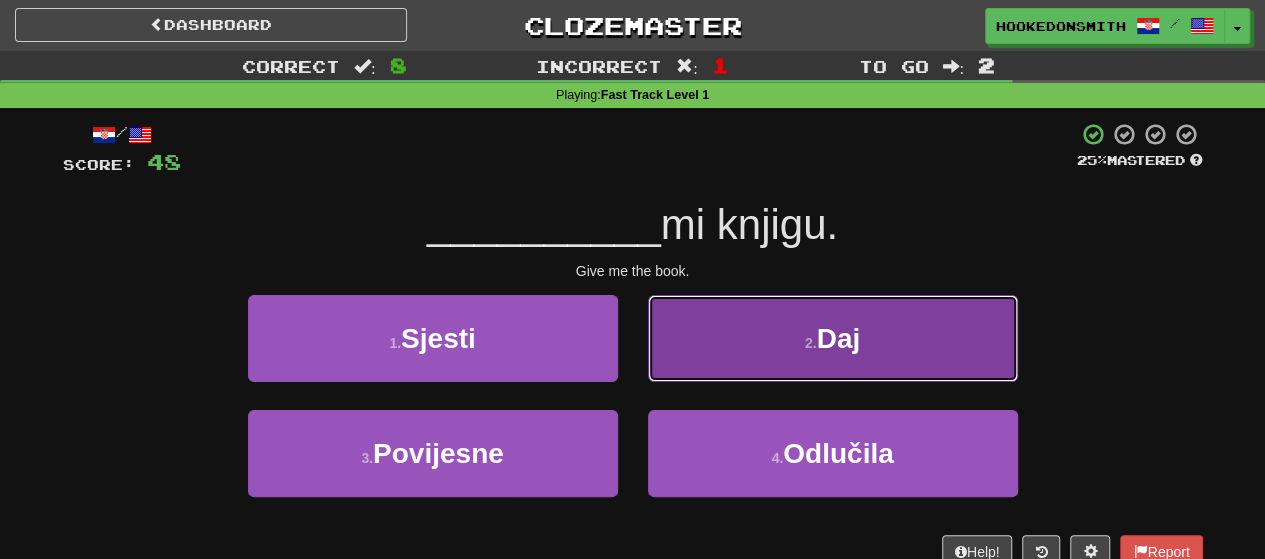 click on "2 .  Daj" at bounding box center (833, 338) 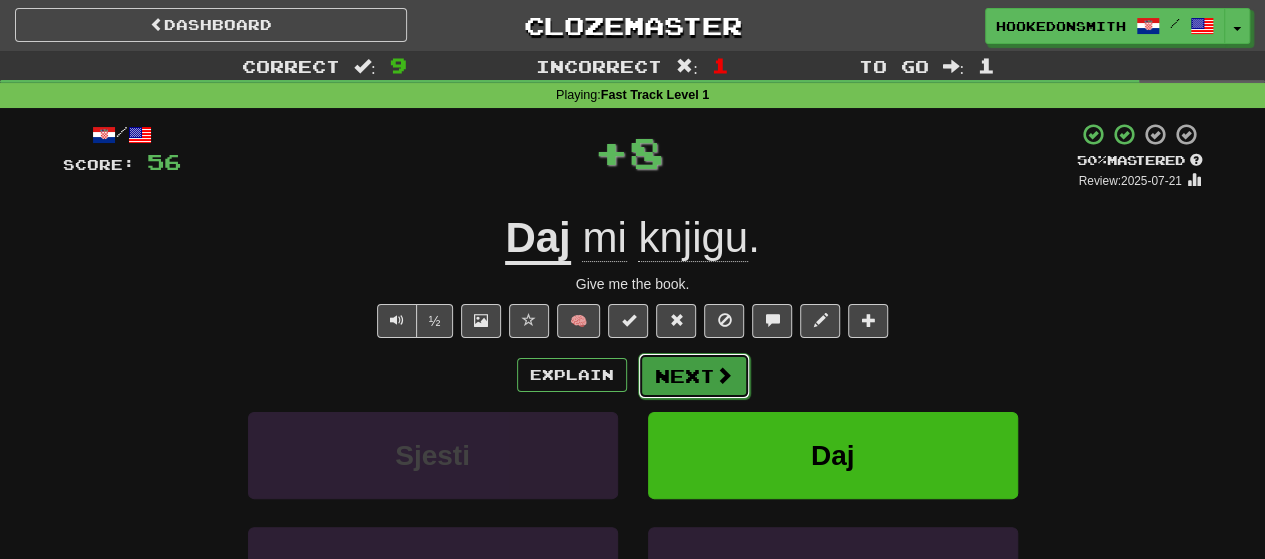 click on "Next" at bounding box center (694, 376) 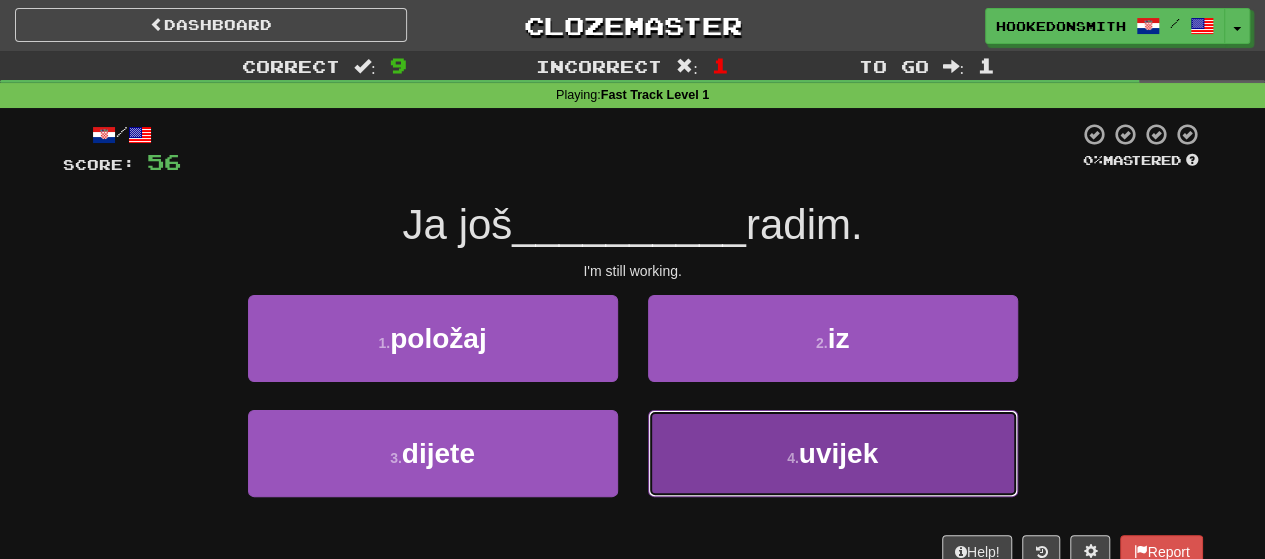 click on "[NUMBER] . uvijek" at bounding box center [833, 453] 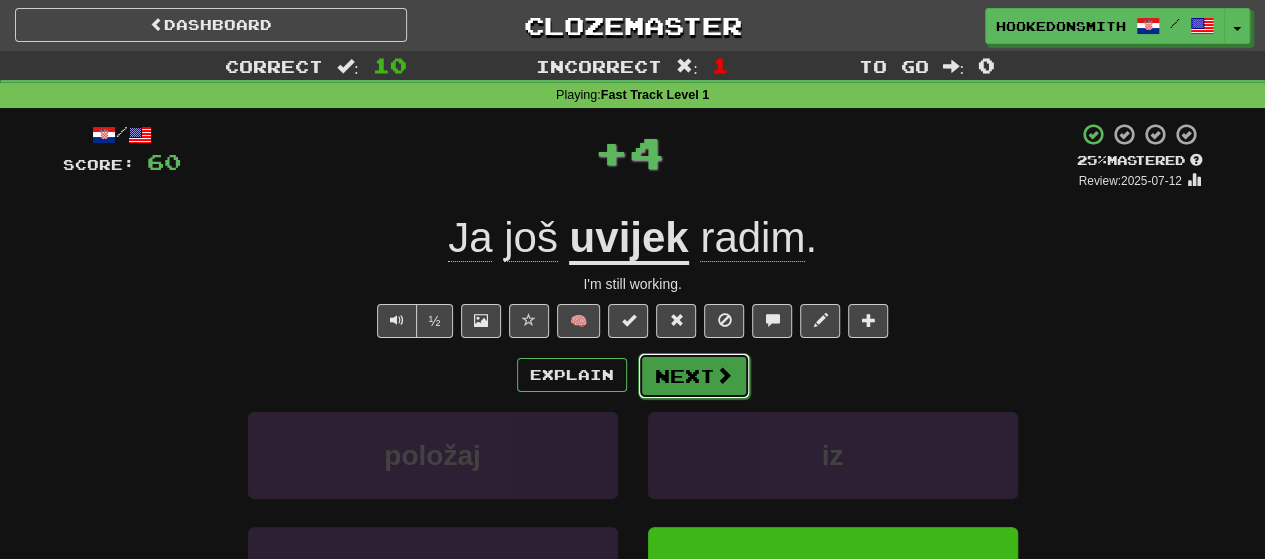 click on "Next" at bounding box center [694, 376] 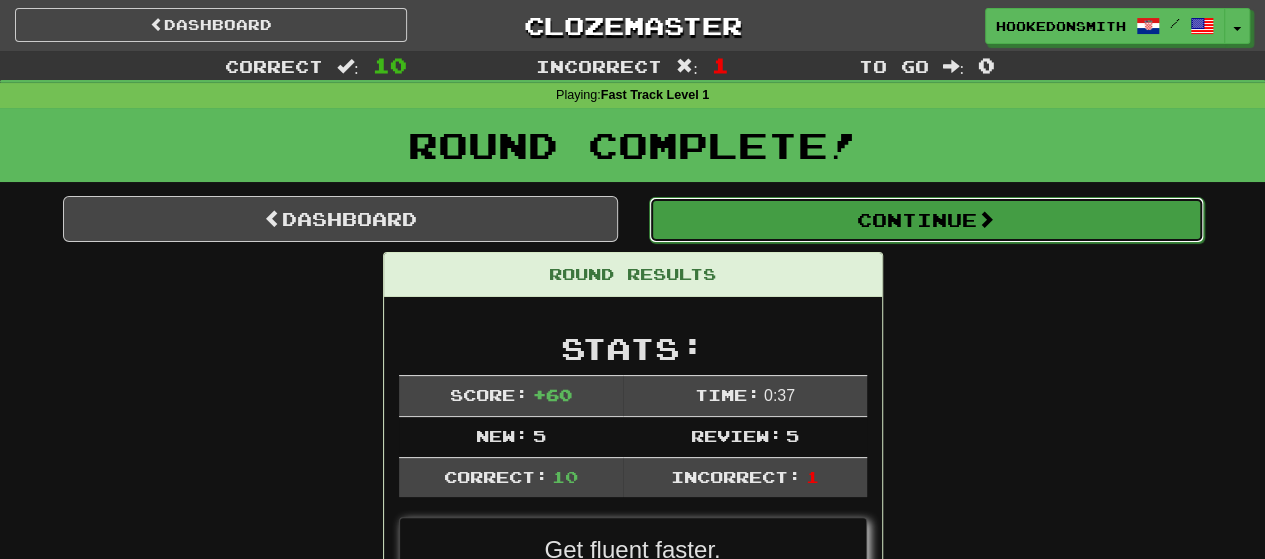 click on "Continue" at bounding box center (926, 220) 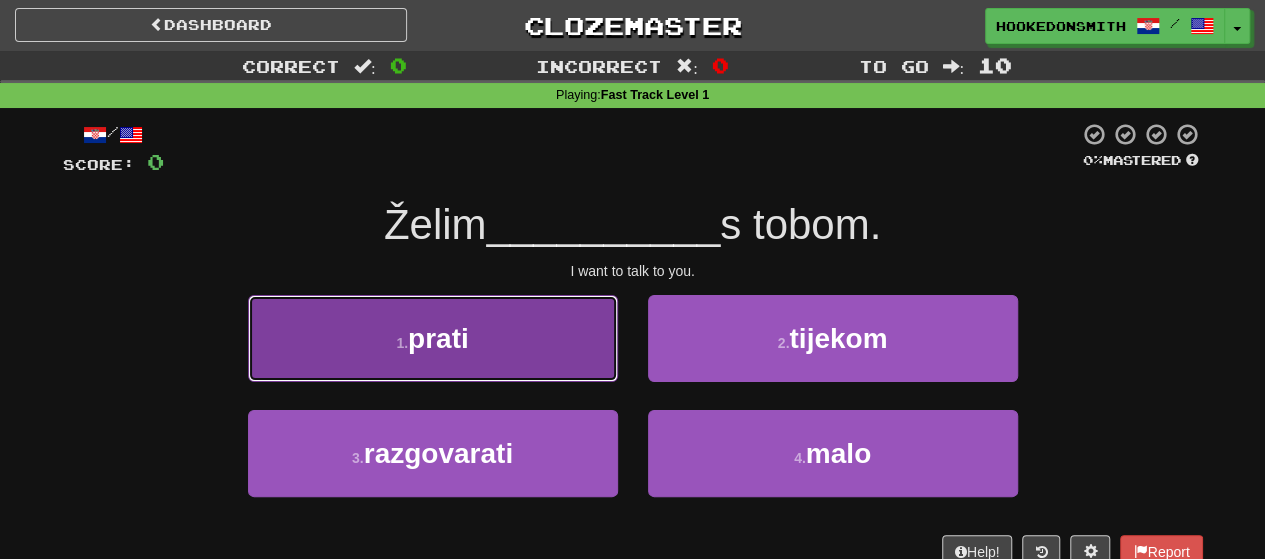 click on "[NUMBER] . prati" at bounding box center (433, 338) 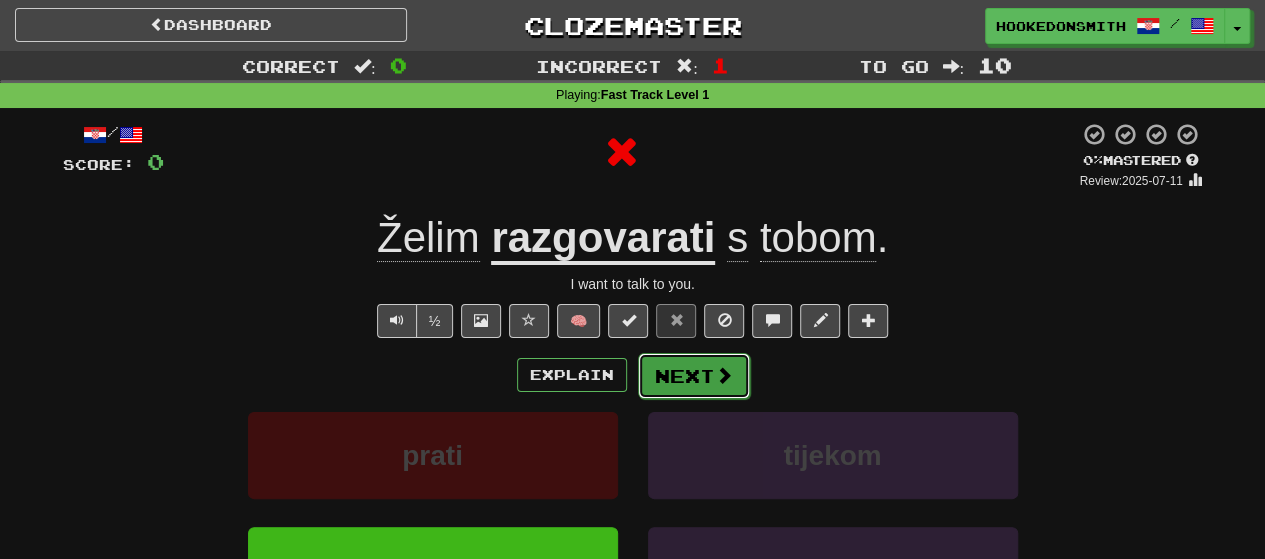 click on "Next" at bounding box center (694, 376) 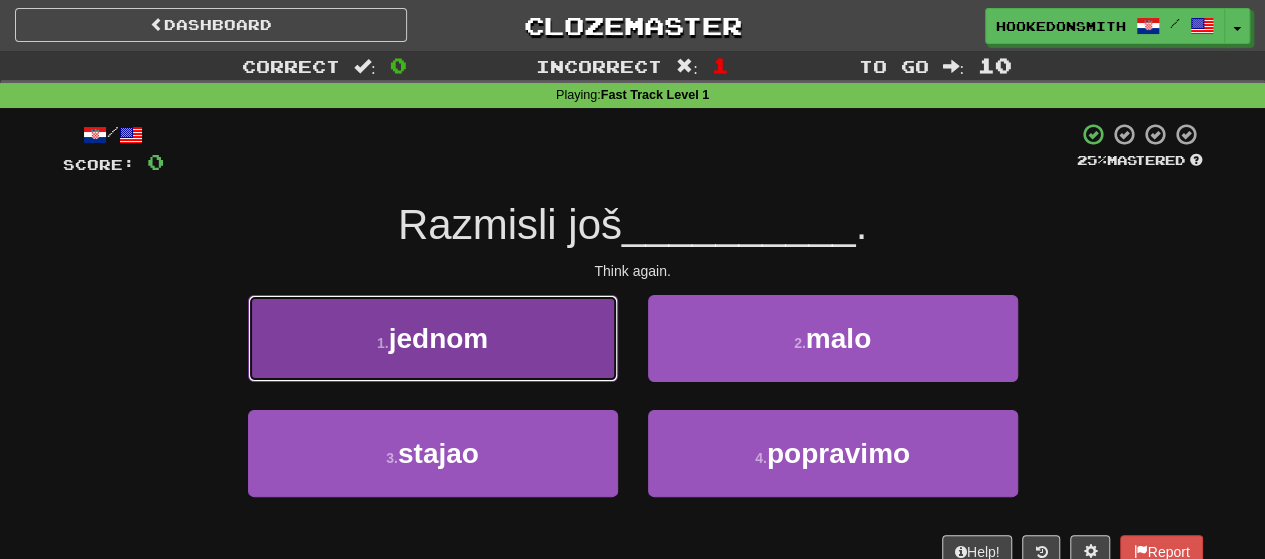 click on "[NUMBER] . jednom" at bounding box center (433, 338) 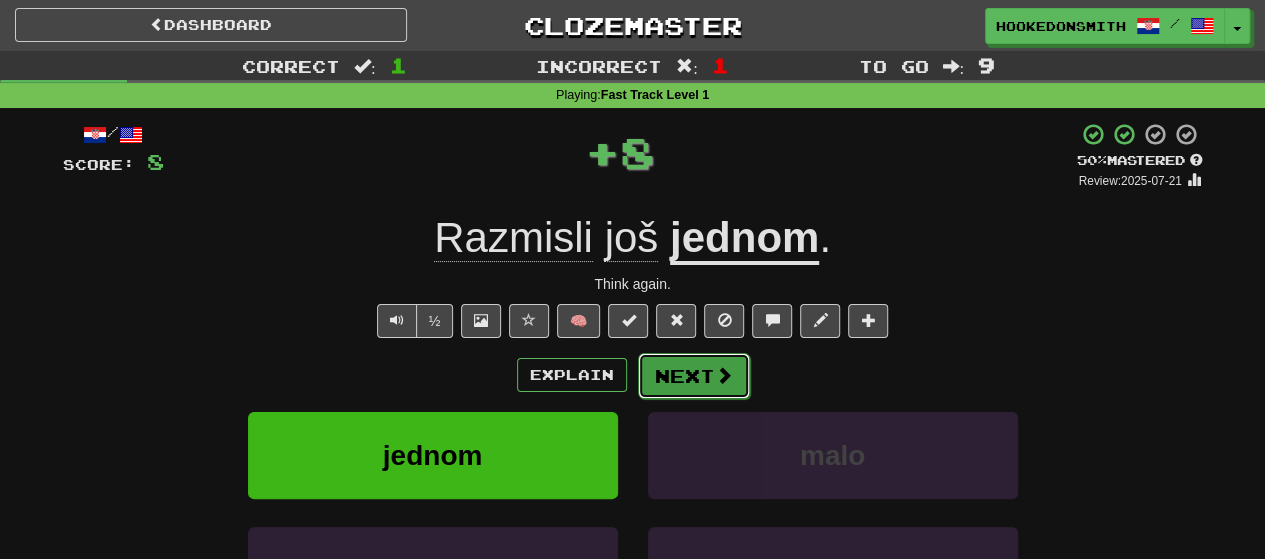 click on "Next" at bounding box center [694, 376] 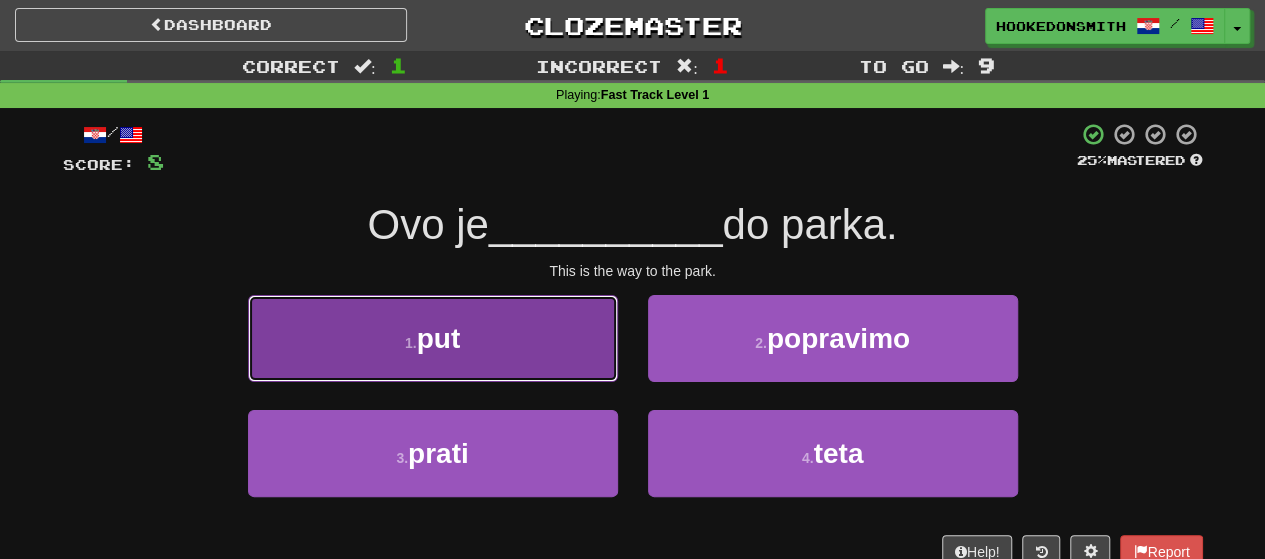 click on "[NUMBER] . put" at bounding box center (433, 338) 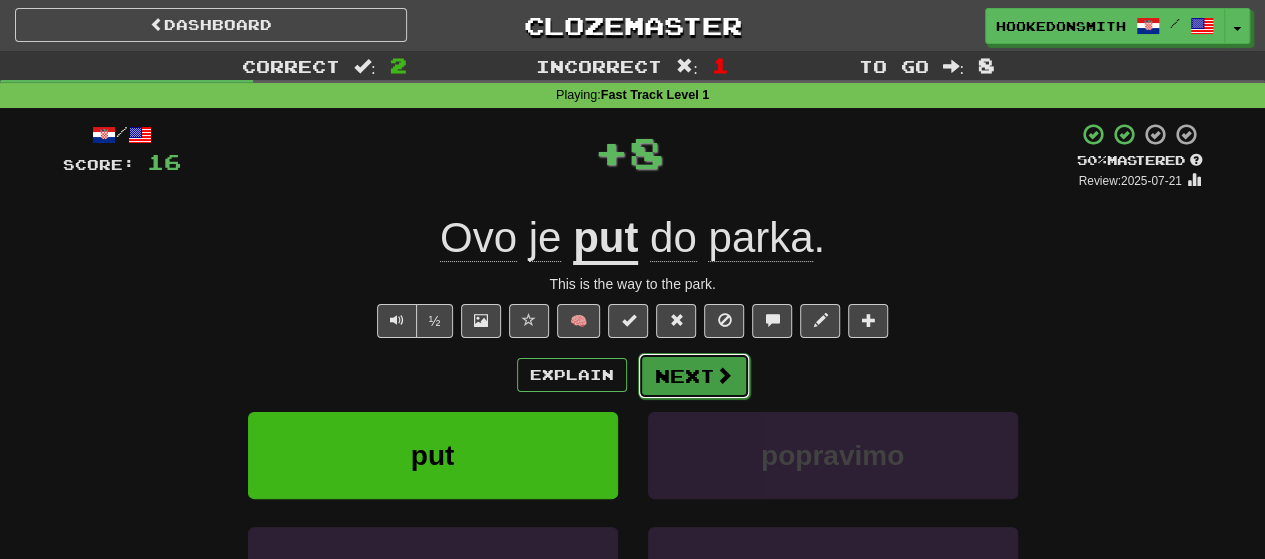 click on "Next" at bounding box center (694, 376) 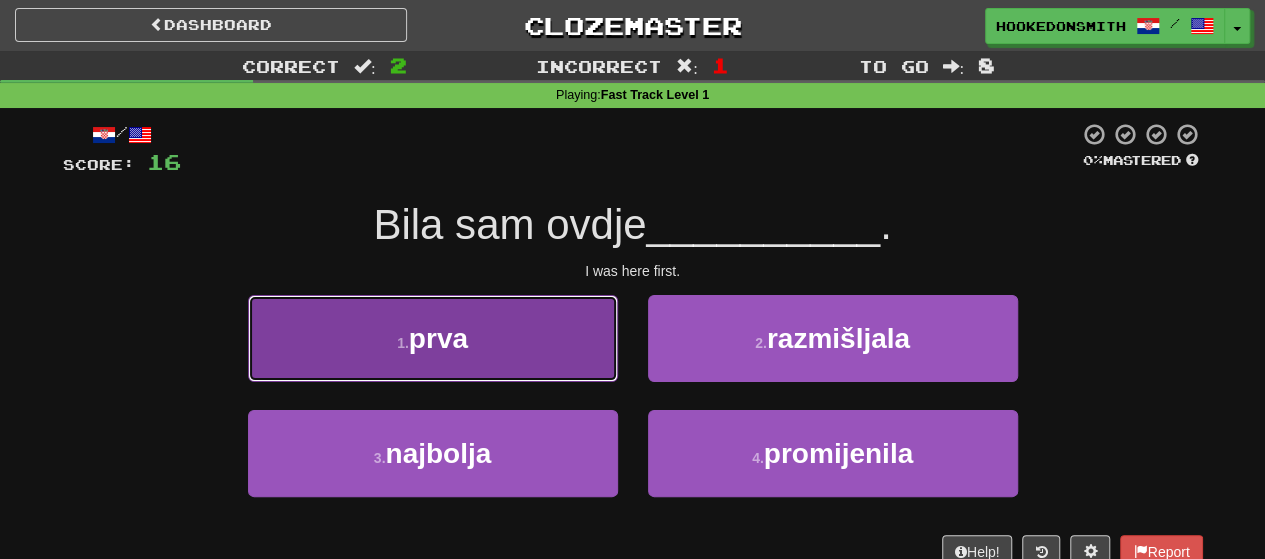 click on "[NUMBER] . prva" at bounding box center (433, 338) 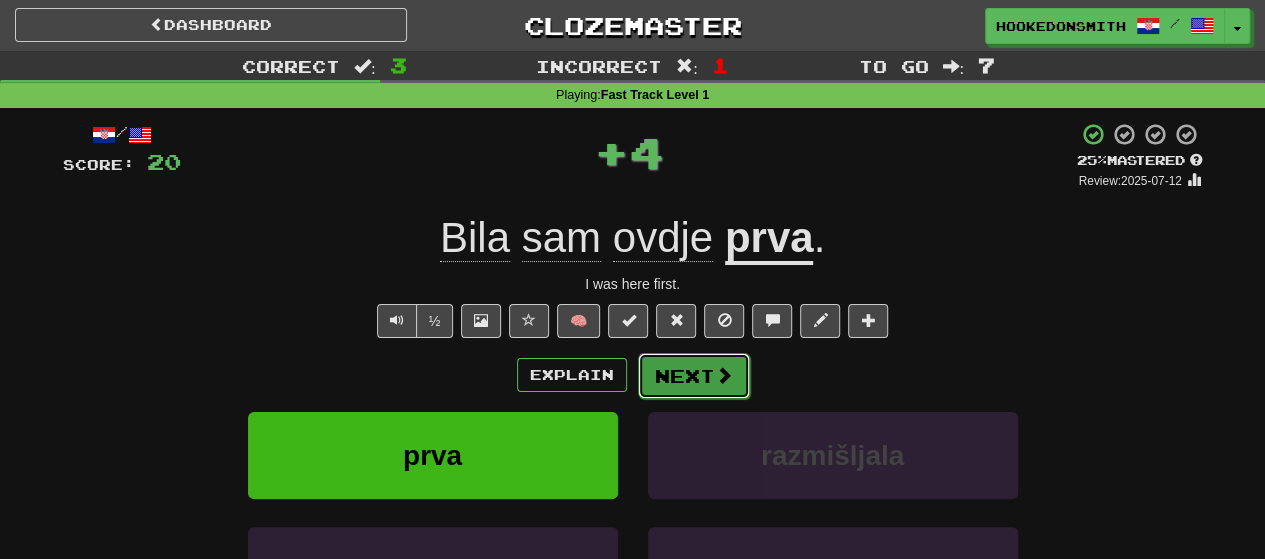 click on "Next" at bounding box center (694, 376) 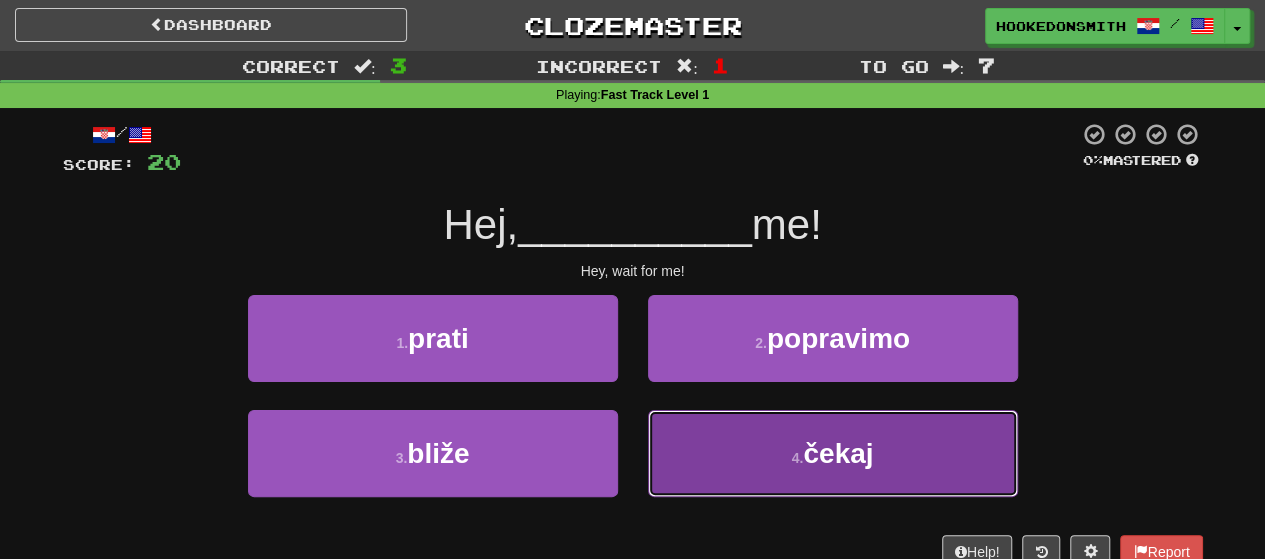 click on "[NUMBER] . čekaj" at bounding box center [833, 453] 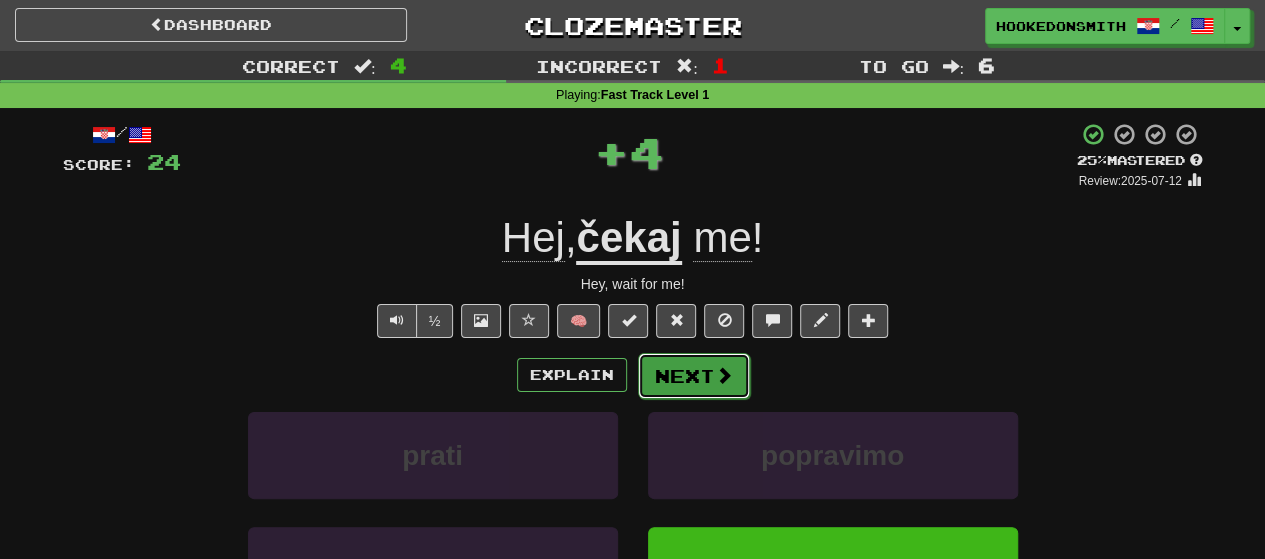click on "Next" at bounding box center [694, 376] 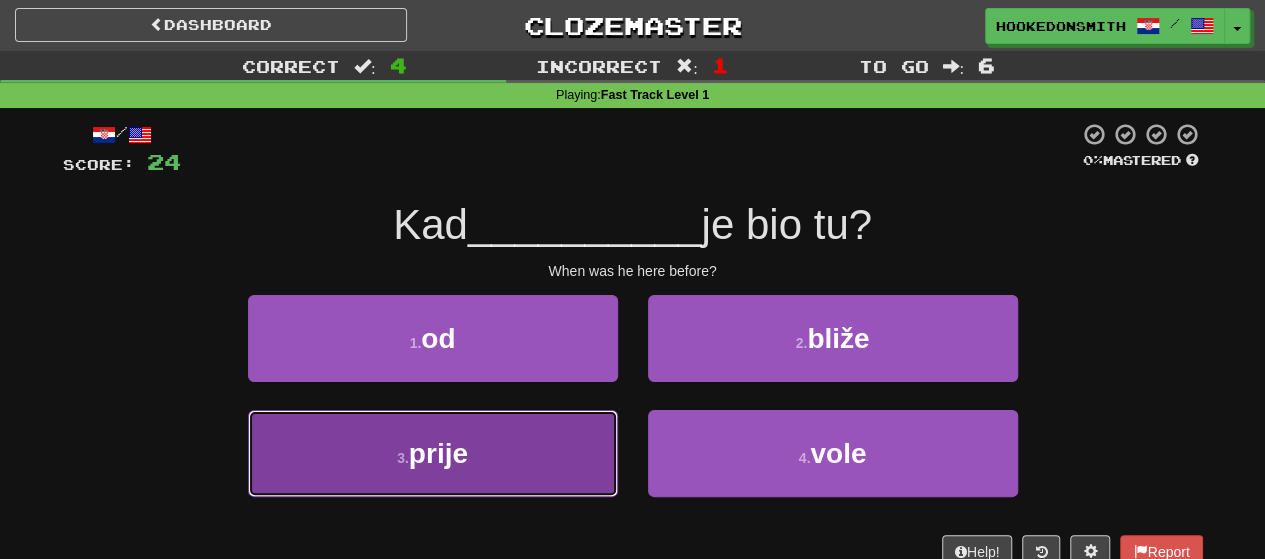 click on "[NUMBER] . prije" at bounding box center [433, 453] 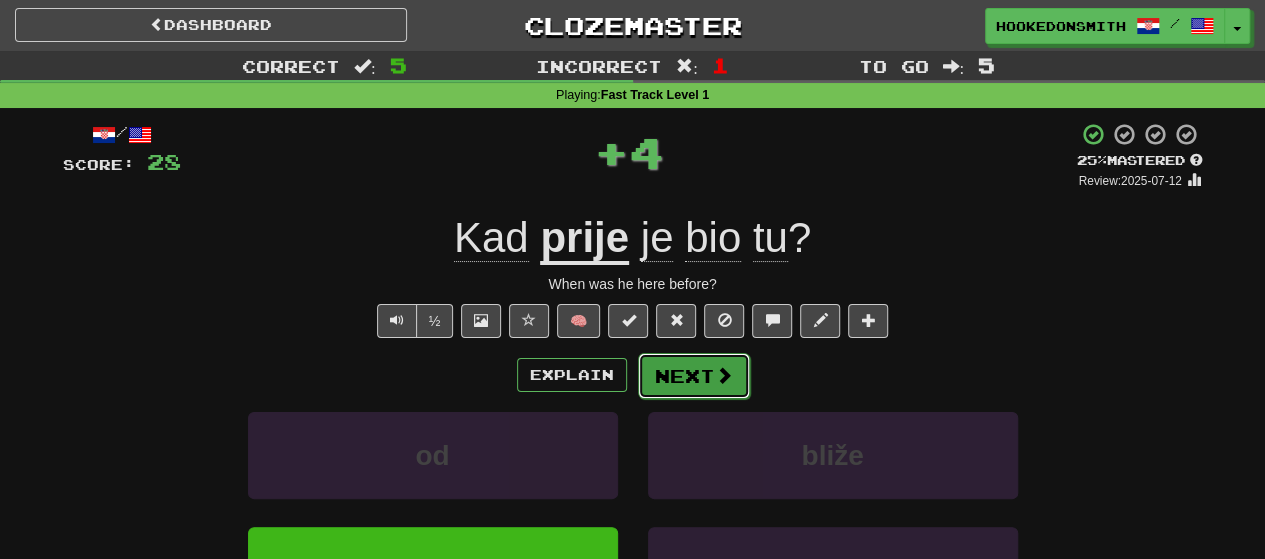 click on "Next" at bounding box center (694, 376) 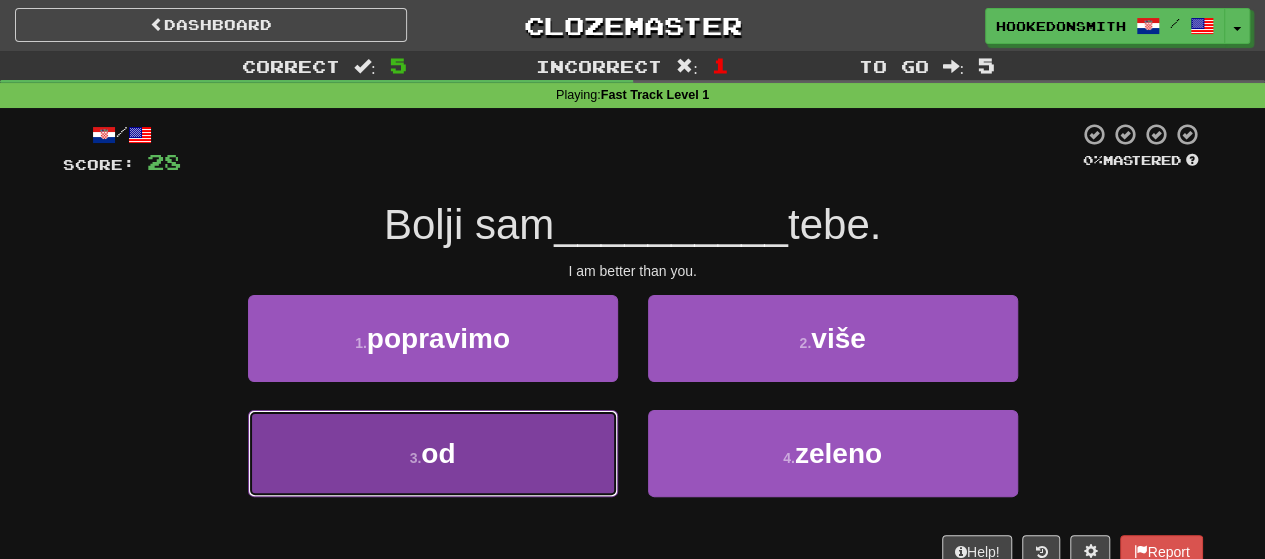 click on "[NUMBER] . od" at bounding box center [433, 453] 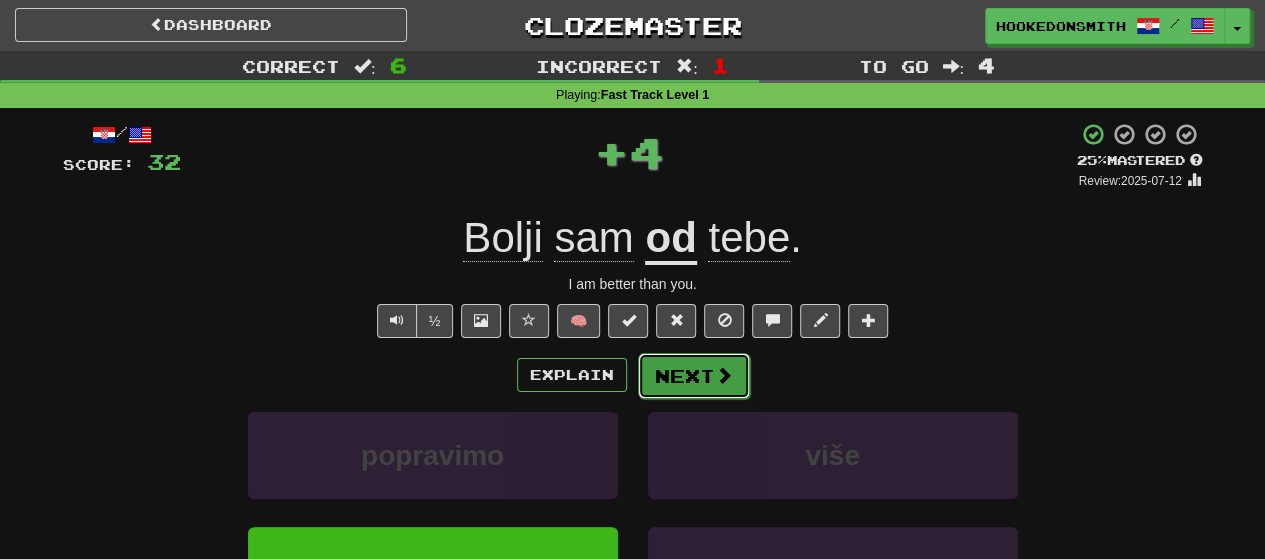 click on "Next" at bounding box center (694, 376) 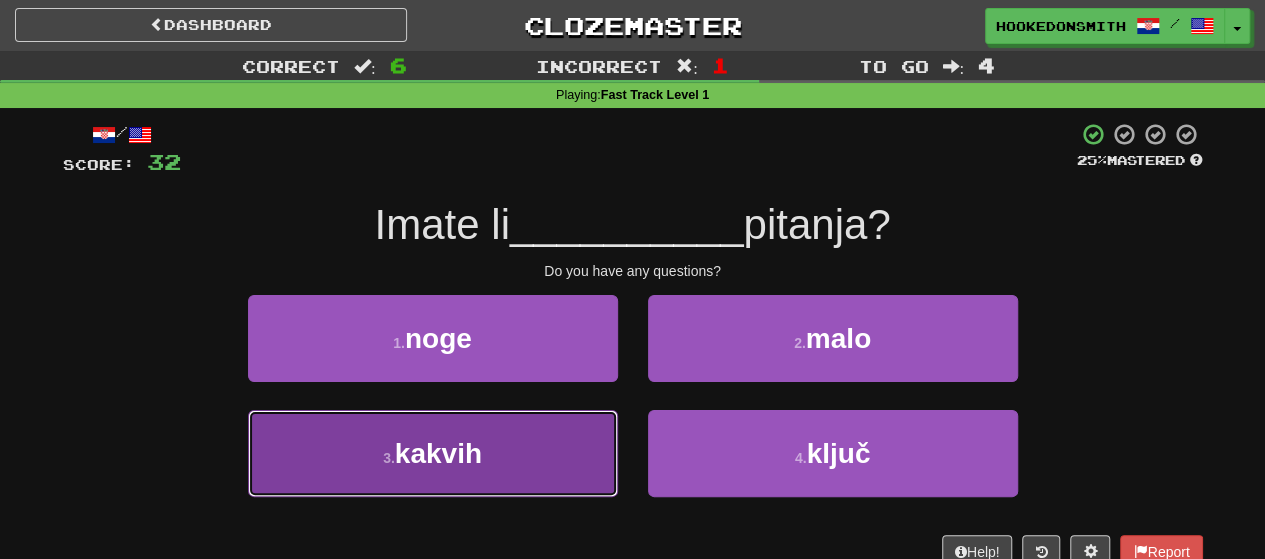 click on "[NUMBER] . kakvih" at bounding box center (433, 453) 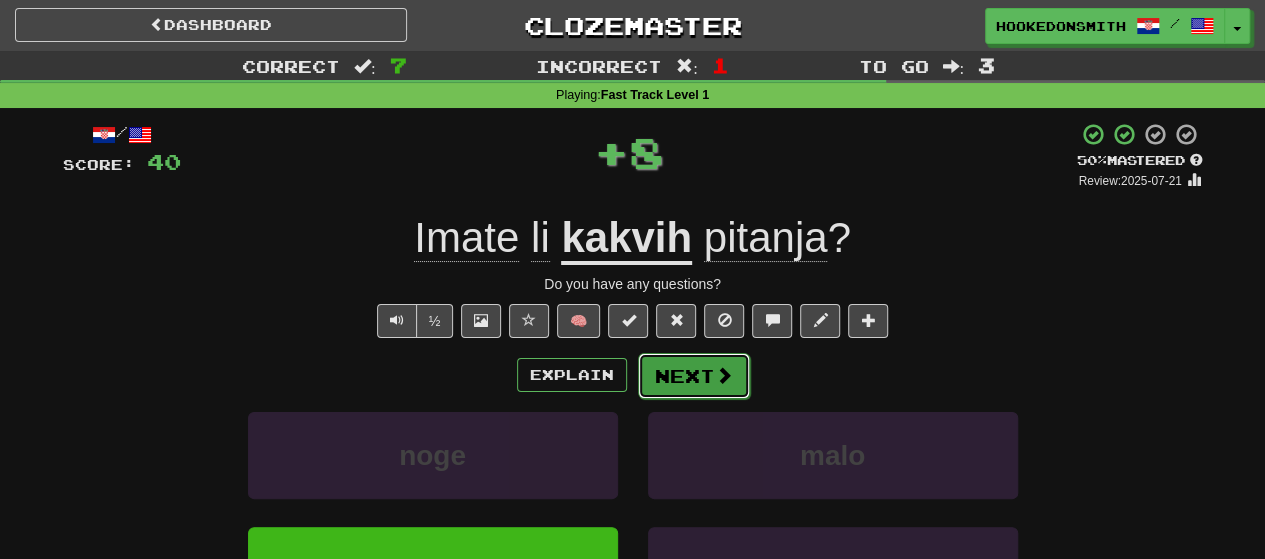 click on "Next" at bounding box center [694, 376] 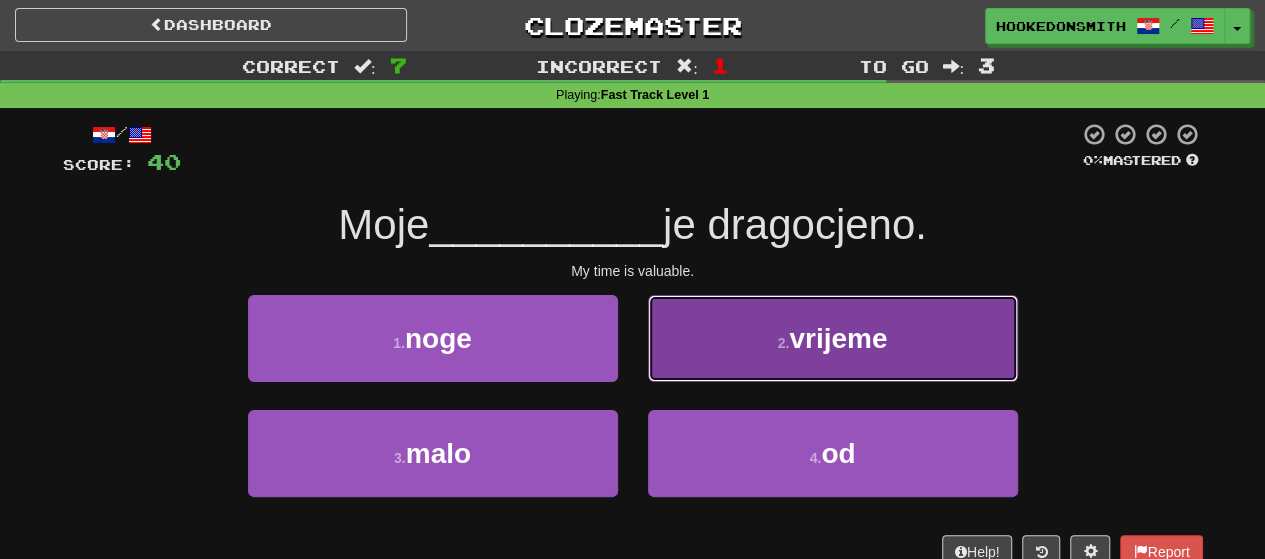 click on "[NUMBER] . vrijeme" at bounding box center (833, 338) 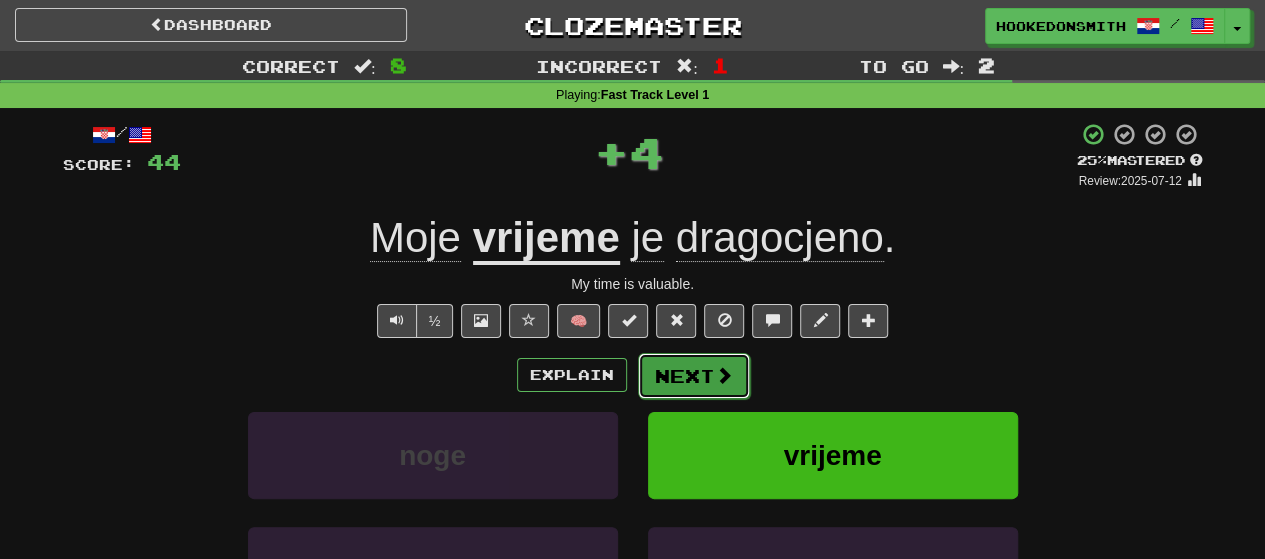 click on "Next" at bounding box center (694, 376) 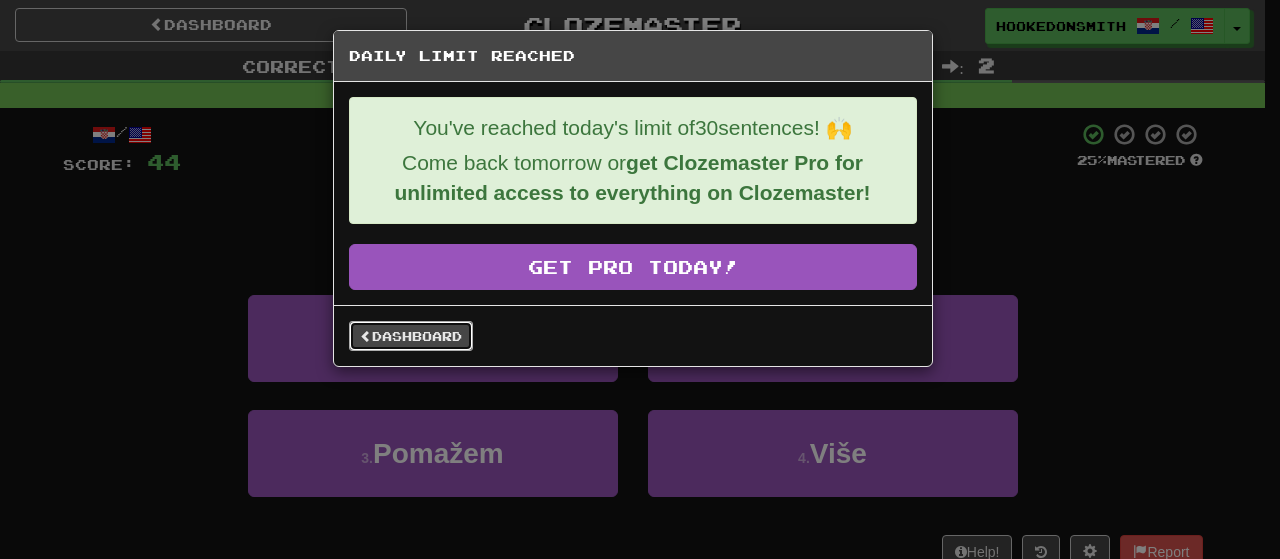 click on "Dashboard" at bounding box center [411, 336] 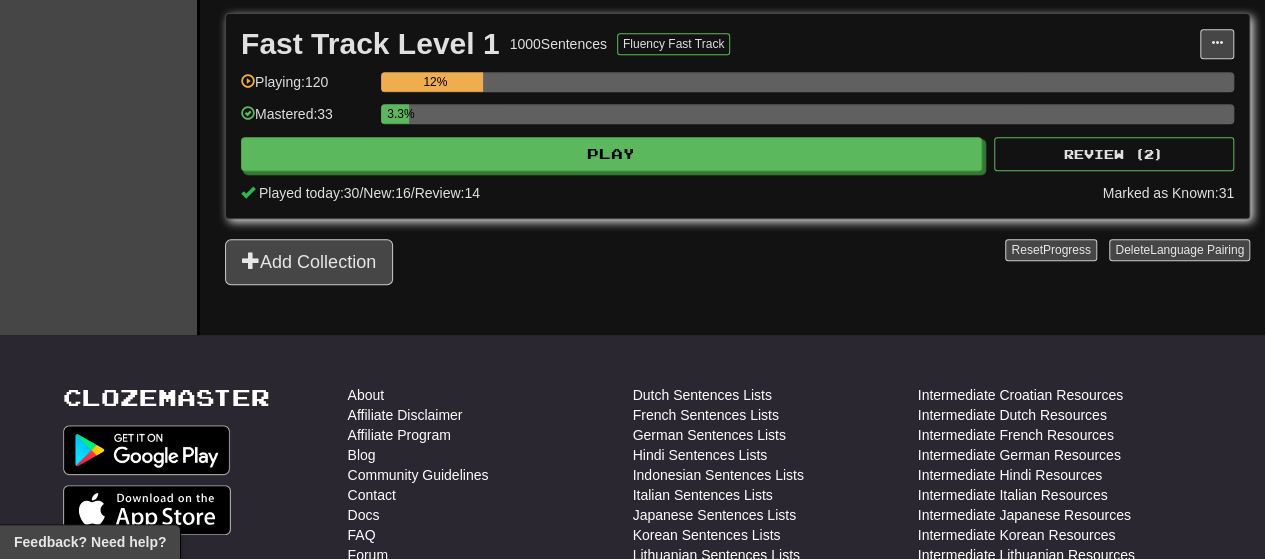 scroll, scrollTop: 460, scrollLeft: 0, axis: vertical 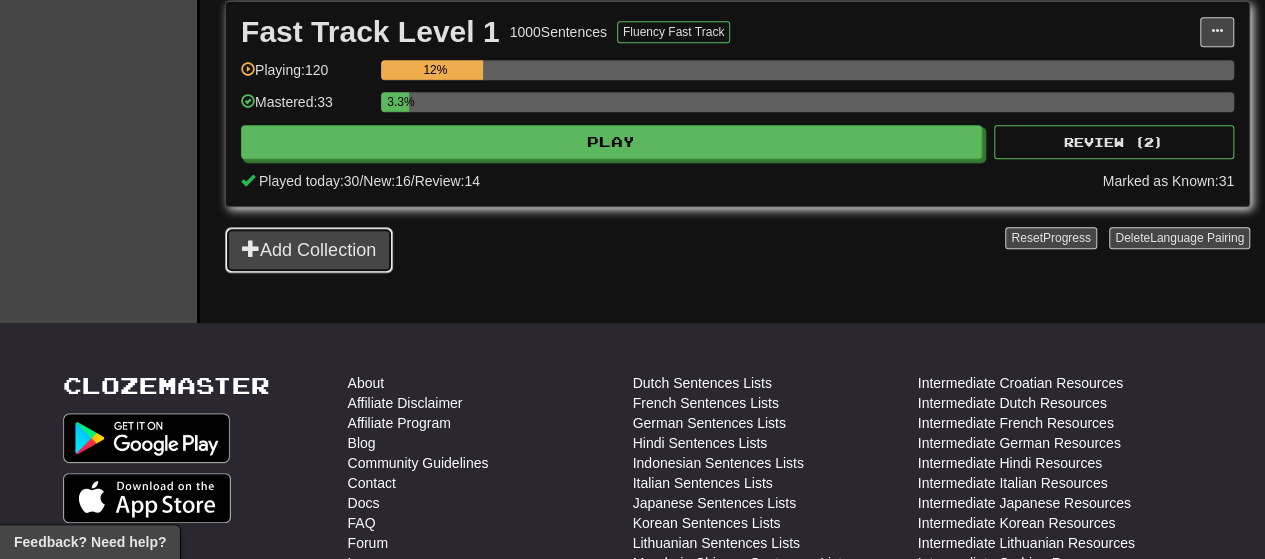 click on "Add Collection" at bounding box center [309, 250] 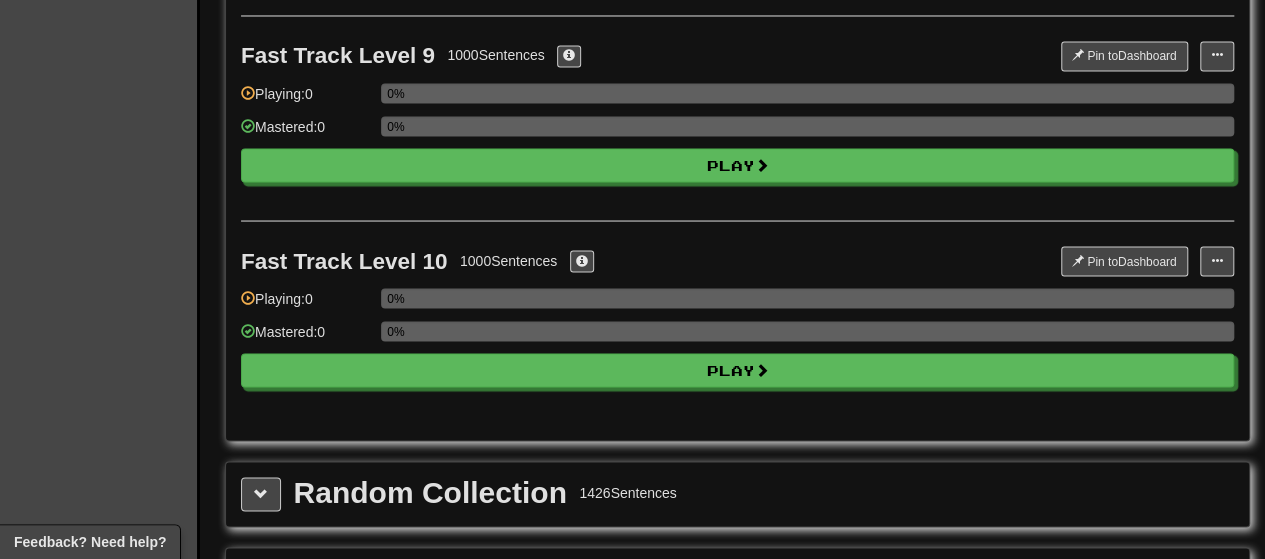 scroll, scrollTop: 1920, scrollLeft: 0, axis: vertical 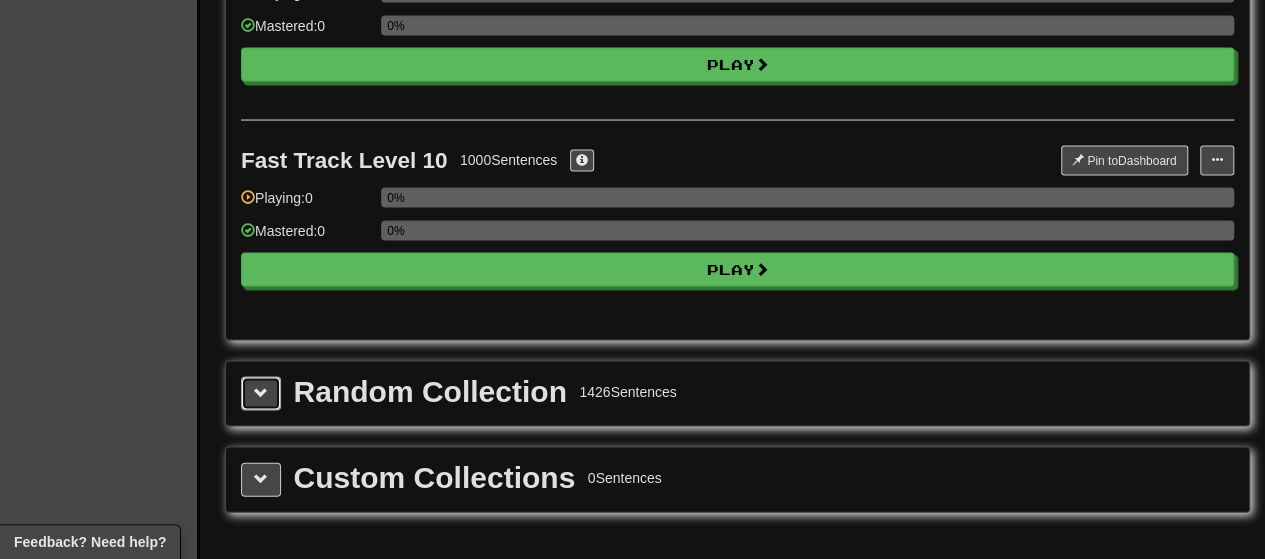 click at bounding box center (261, 393) 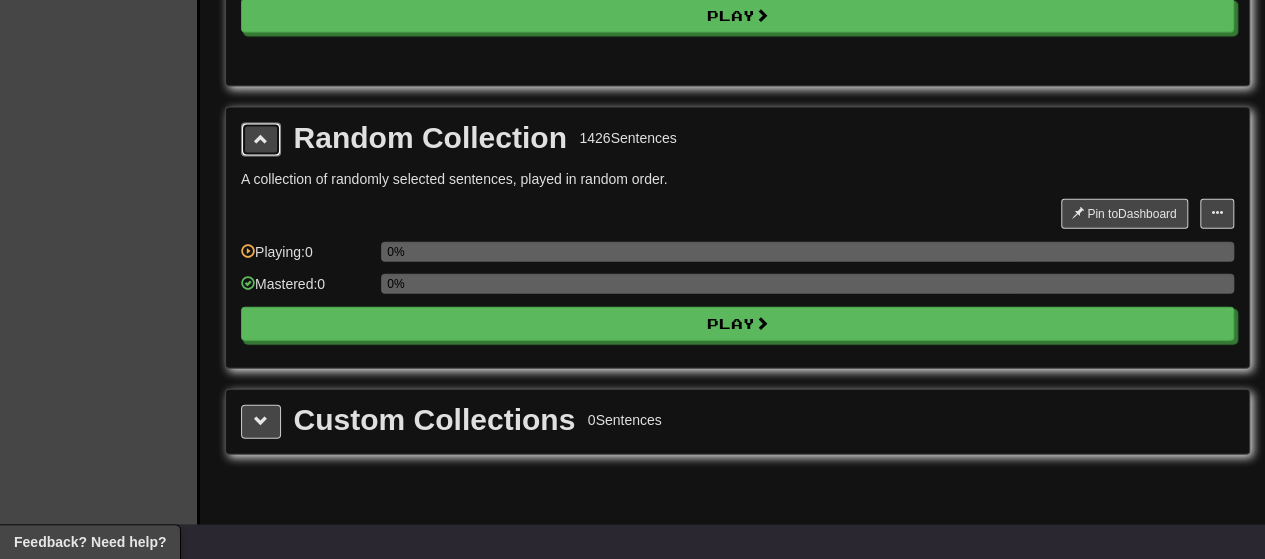 scroll, scrollTop: 2173, scrollLeft: 0, axis: vertical 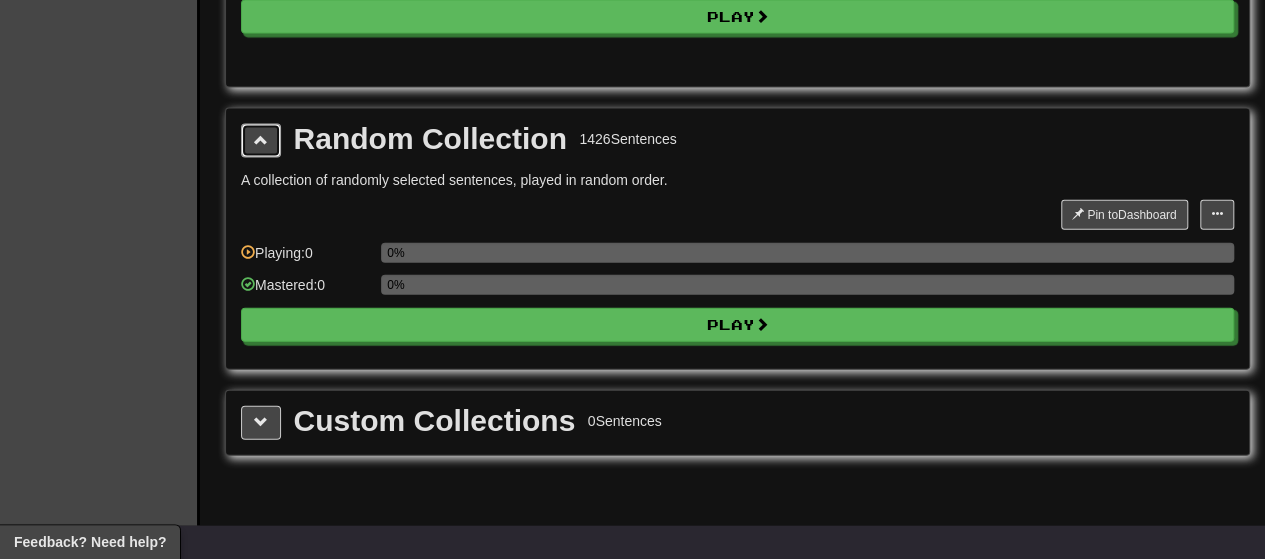 click at bounding box center (261, 140) 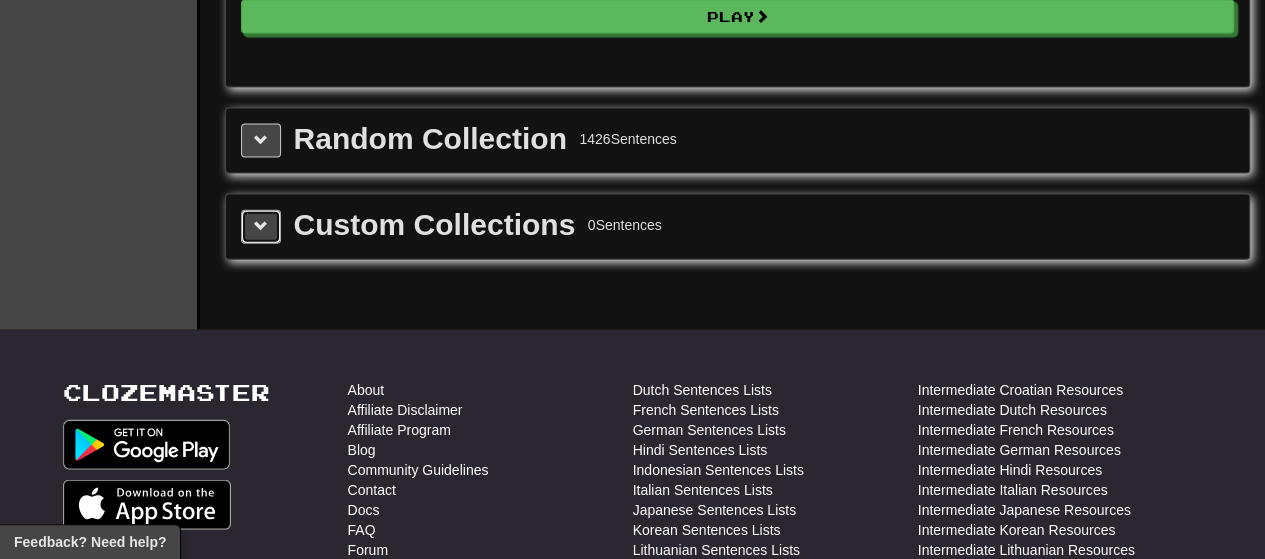 click at bounding box center [261, 226] 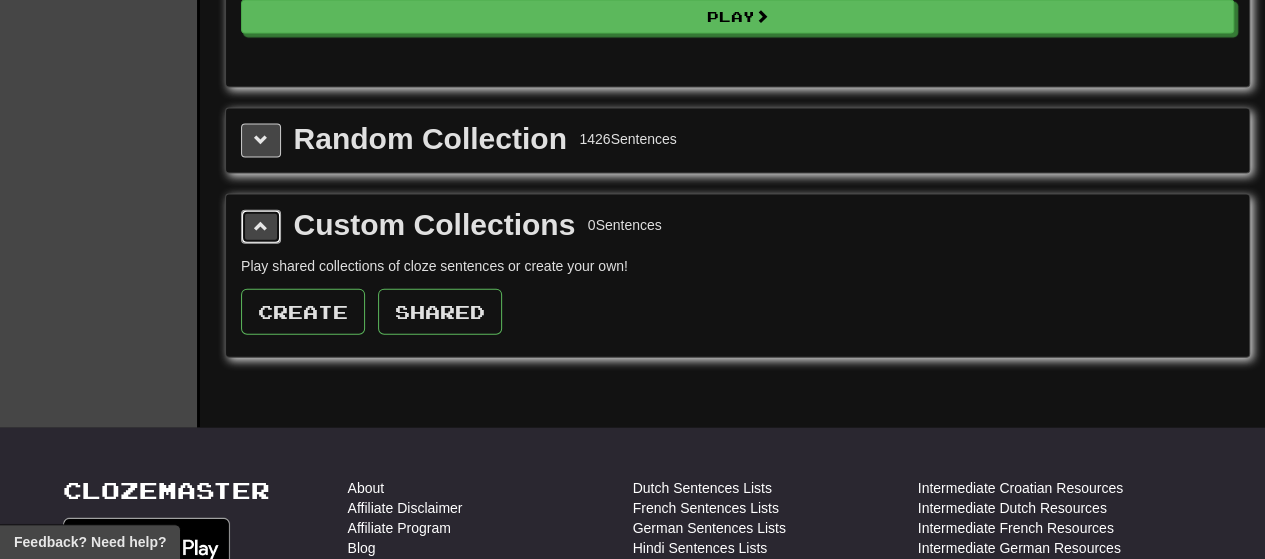 click at bounding box center (261, 227) 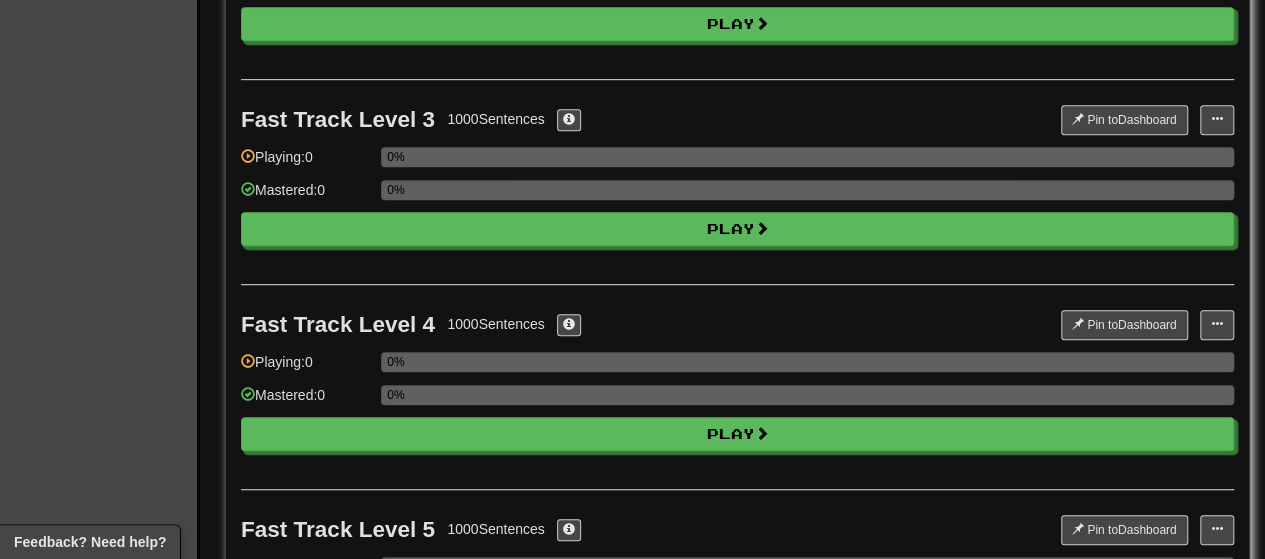 scroll, scrollTop: 0, scrollLeft: 0, axis: both 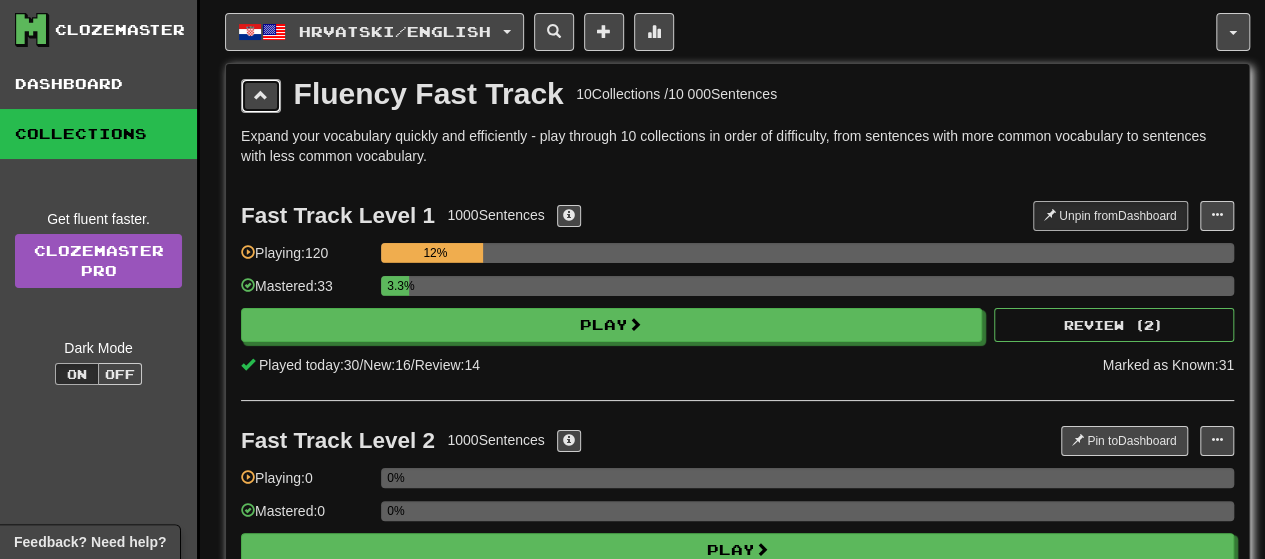 click at bounding box center [261, 95] 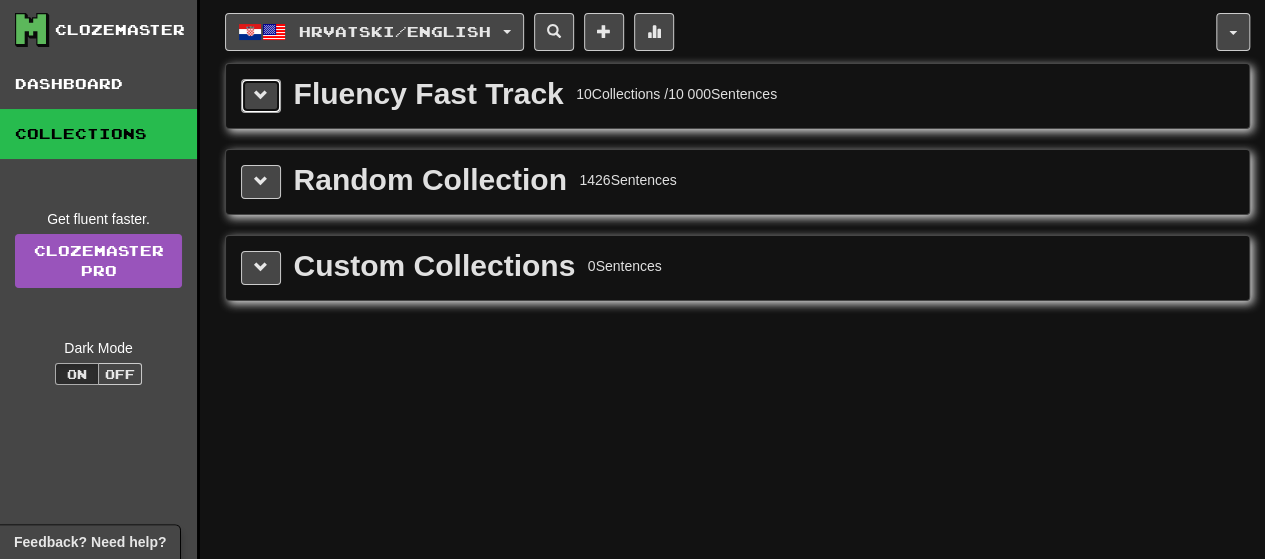click at bounding box center (261, 95) 